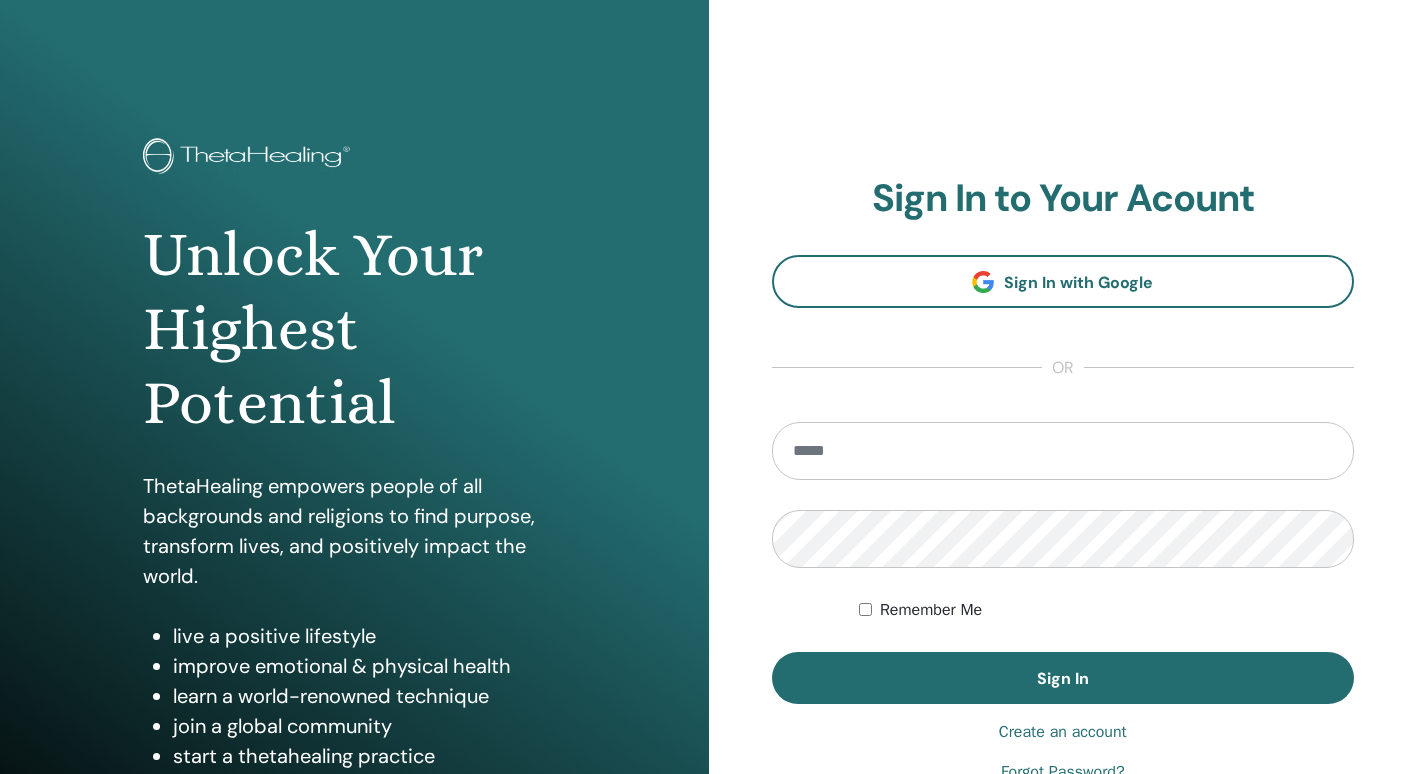 scroll, scrollTop: 0, scrollLeft: 0, axis: both 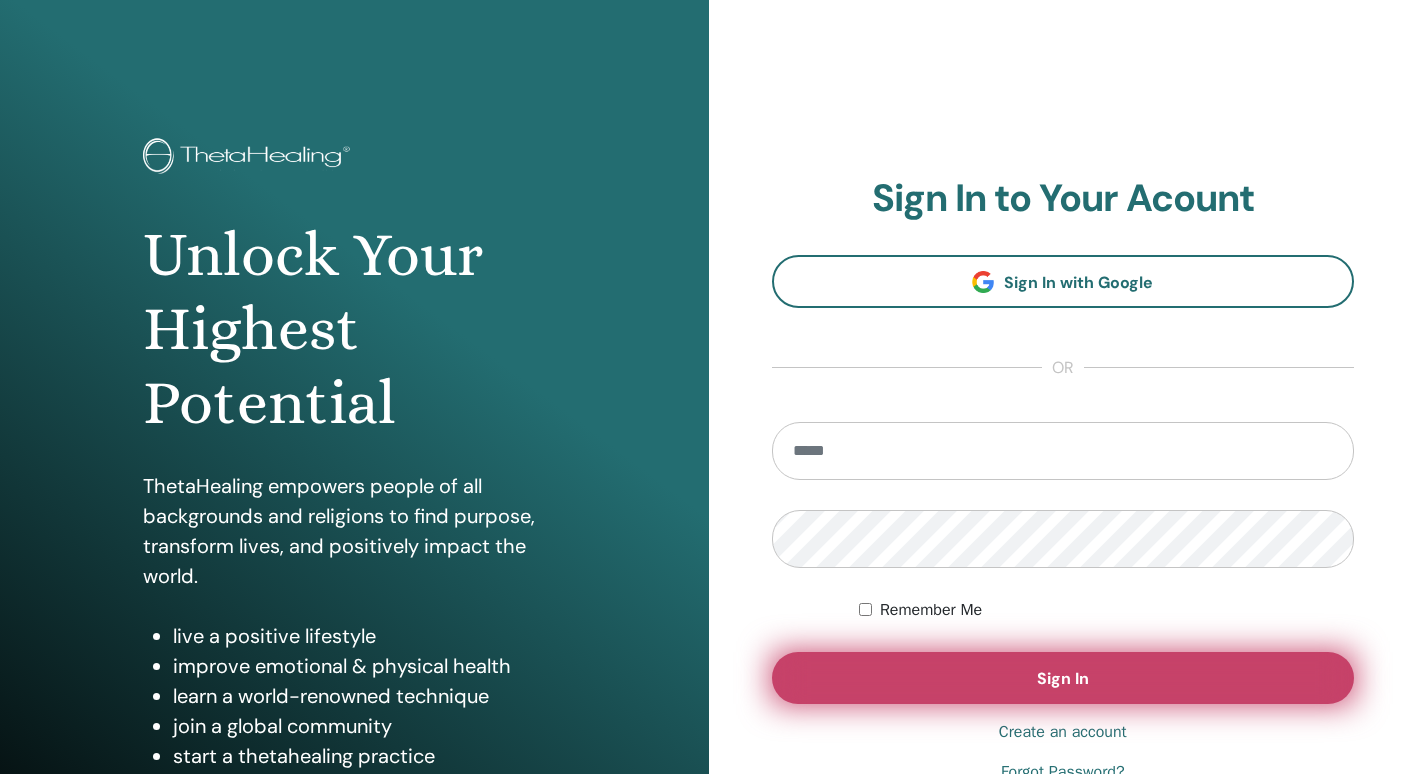 type on "**********" 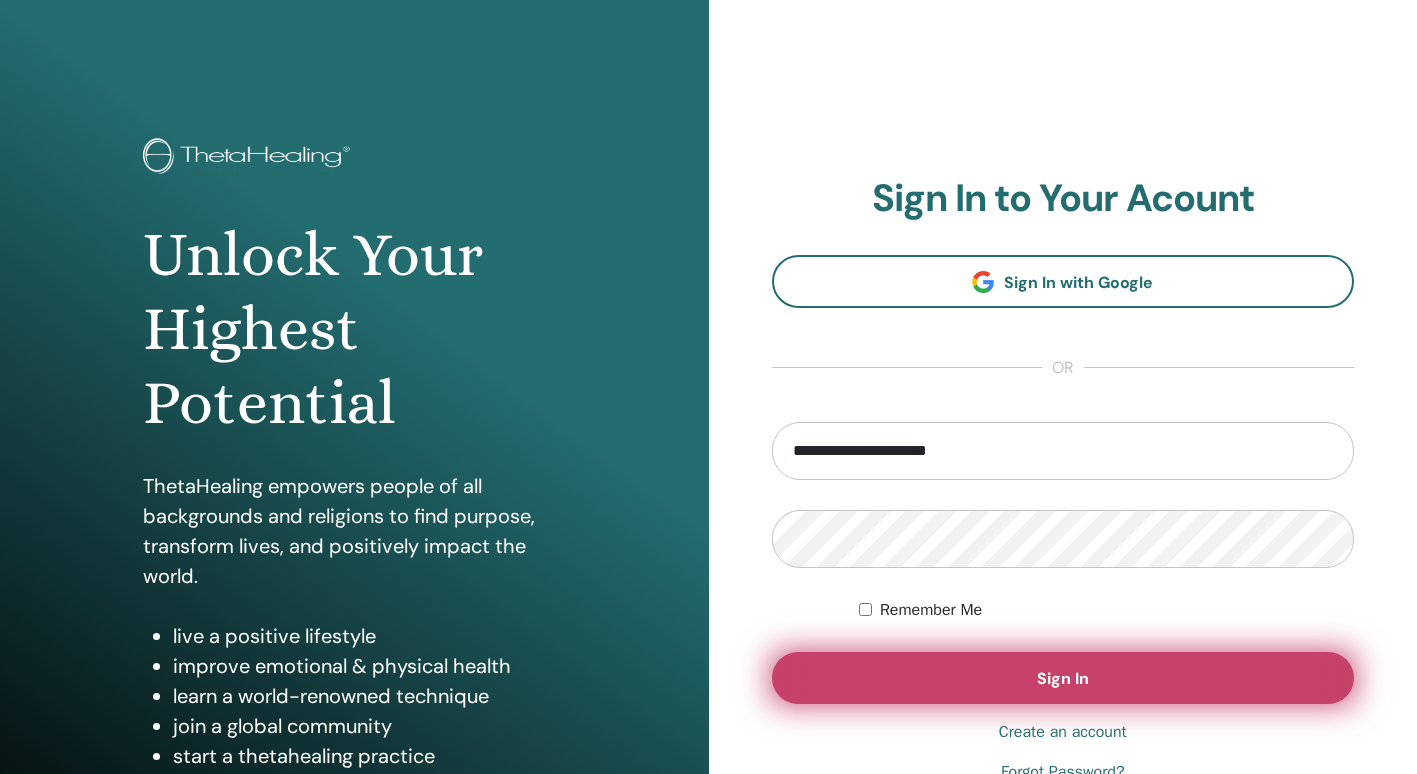 click on "Sign In" at bounding box center [1063, 678] 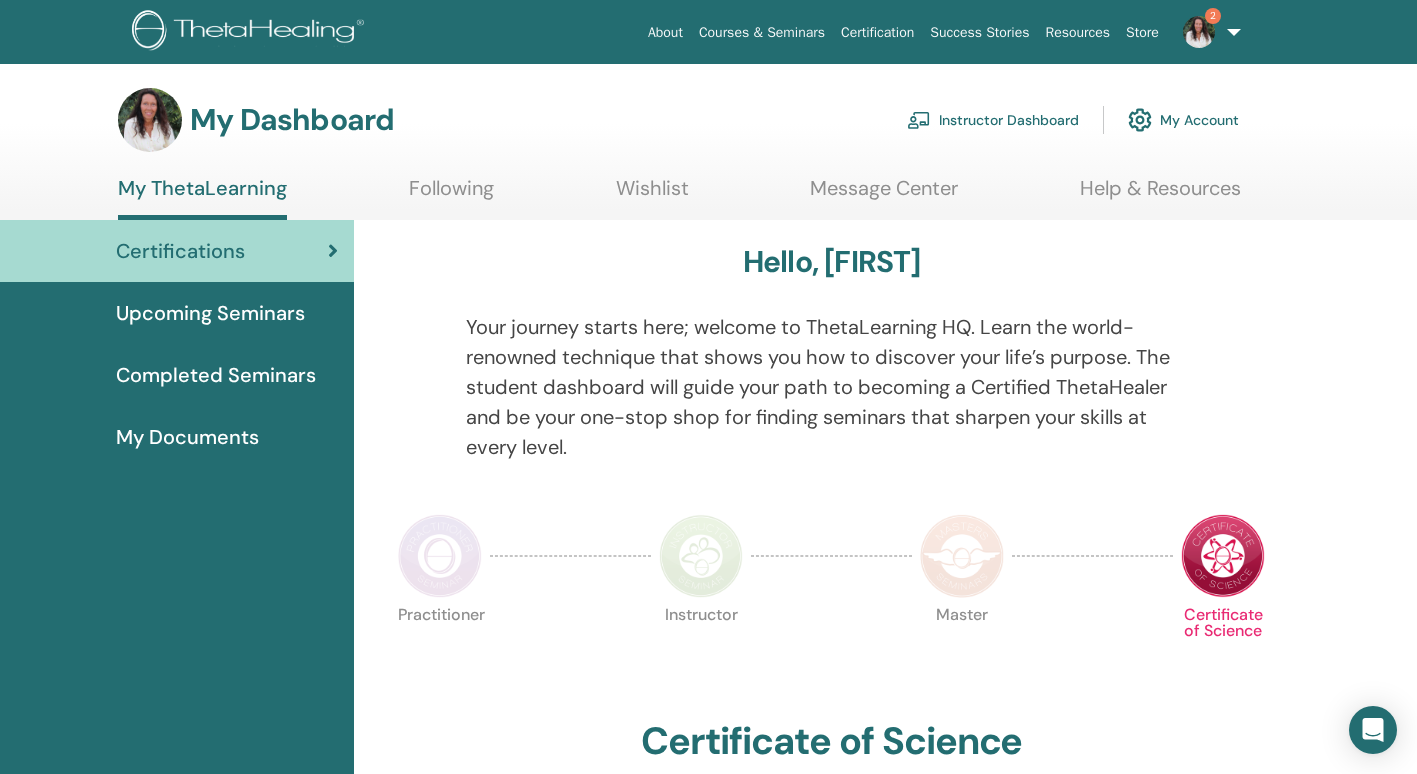 scroll, scrollTop: 0, scrollLeft: 0, axis: both 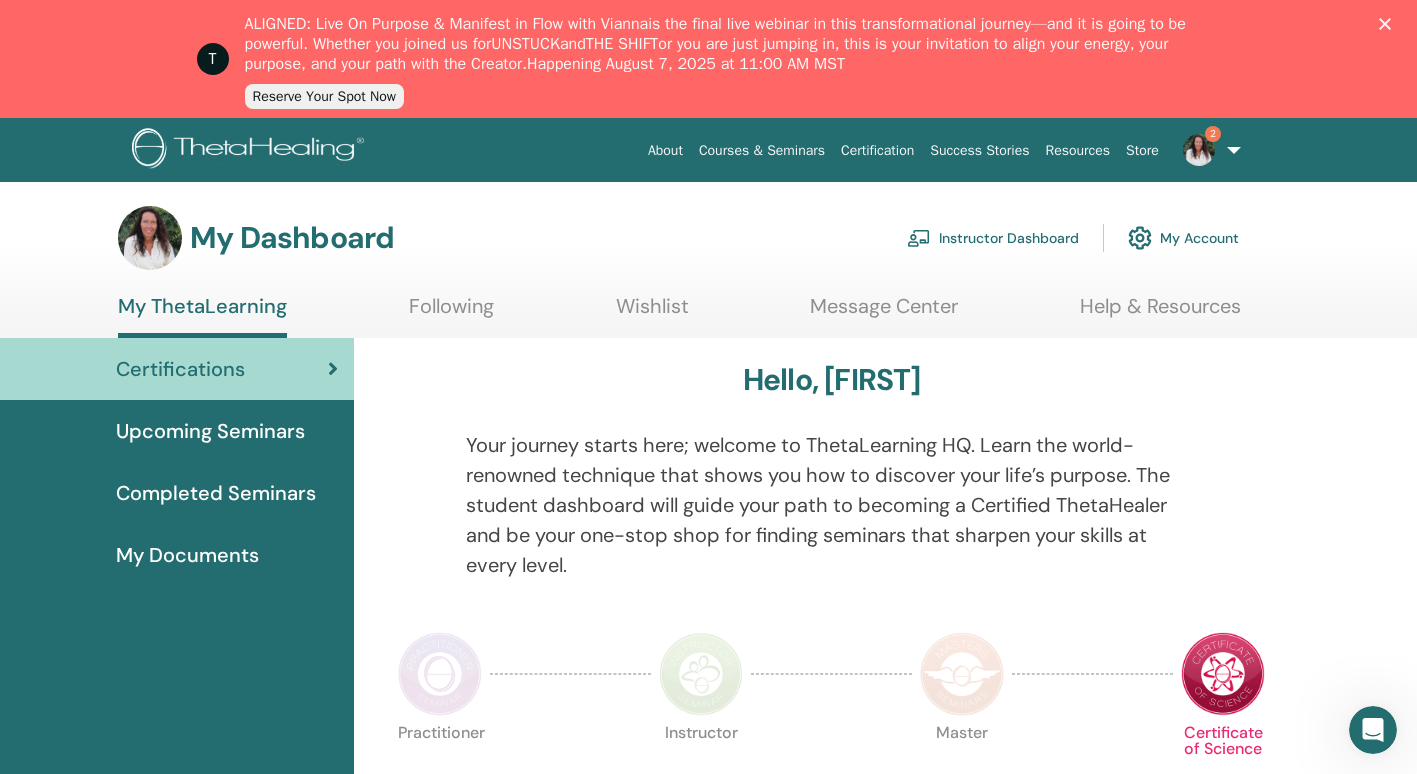 click 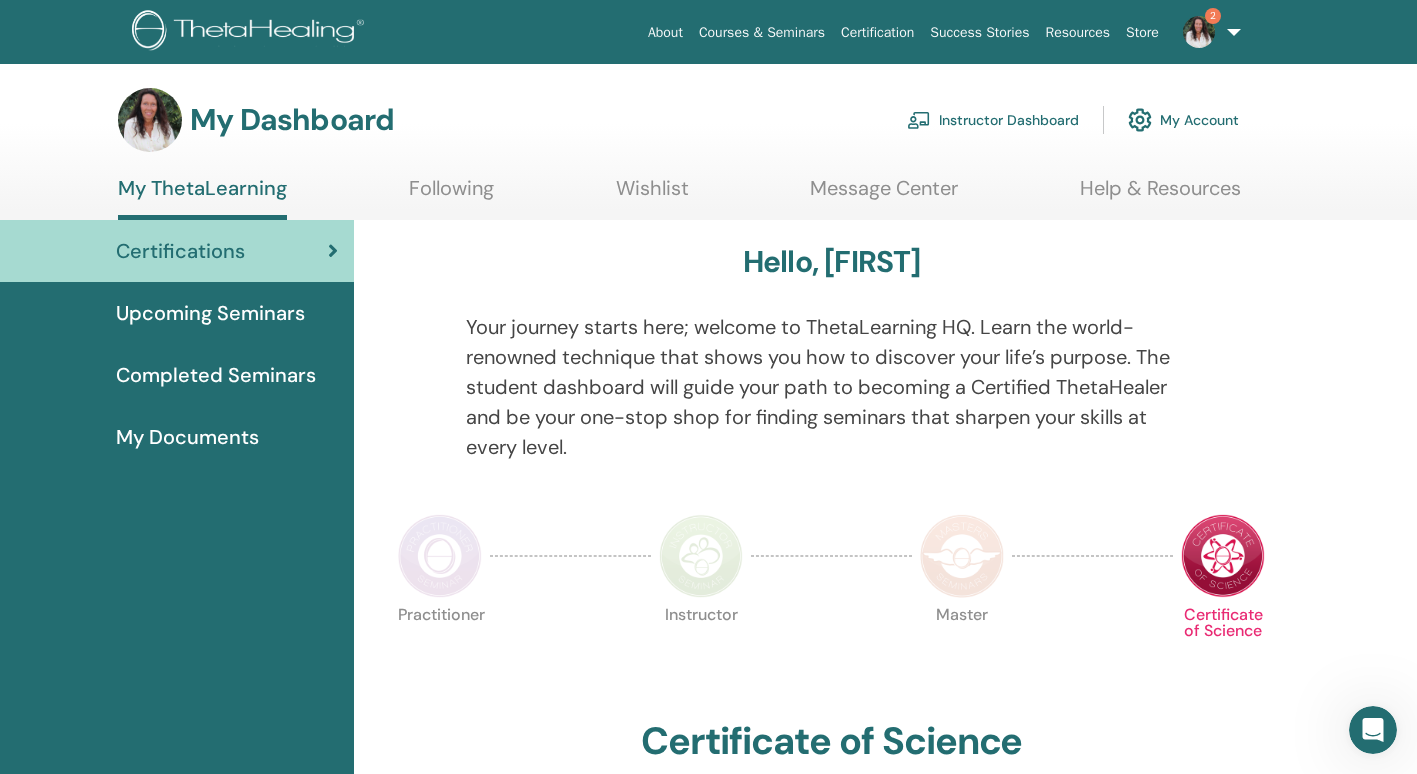 click on "Instructor Dashboard" at bounding box center [993, 120] 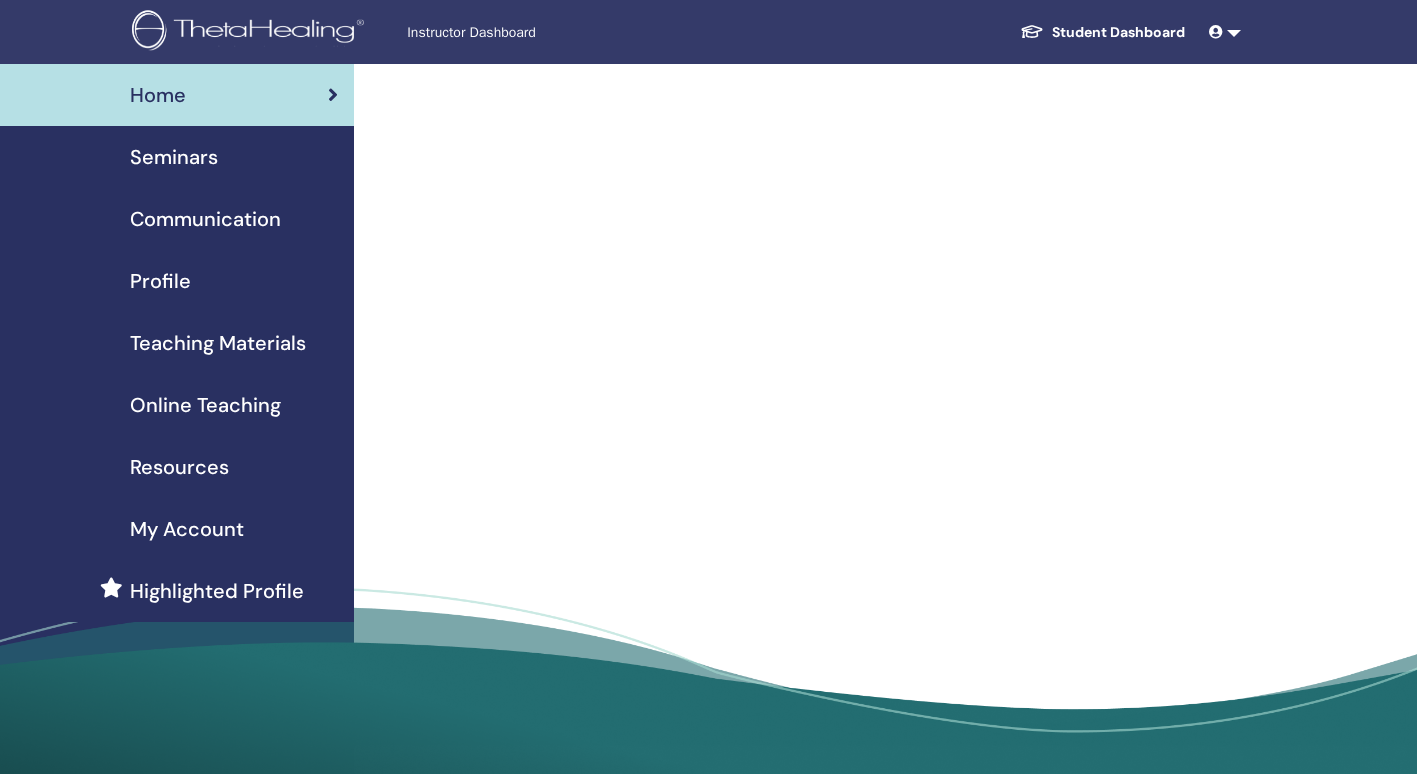 scroll, scrollTop: 0, scrollLeft: 0, axis: both 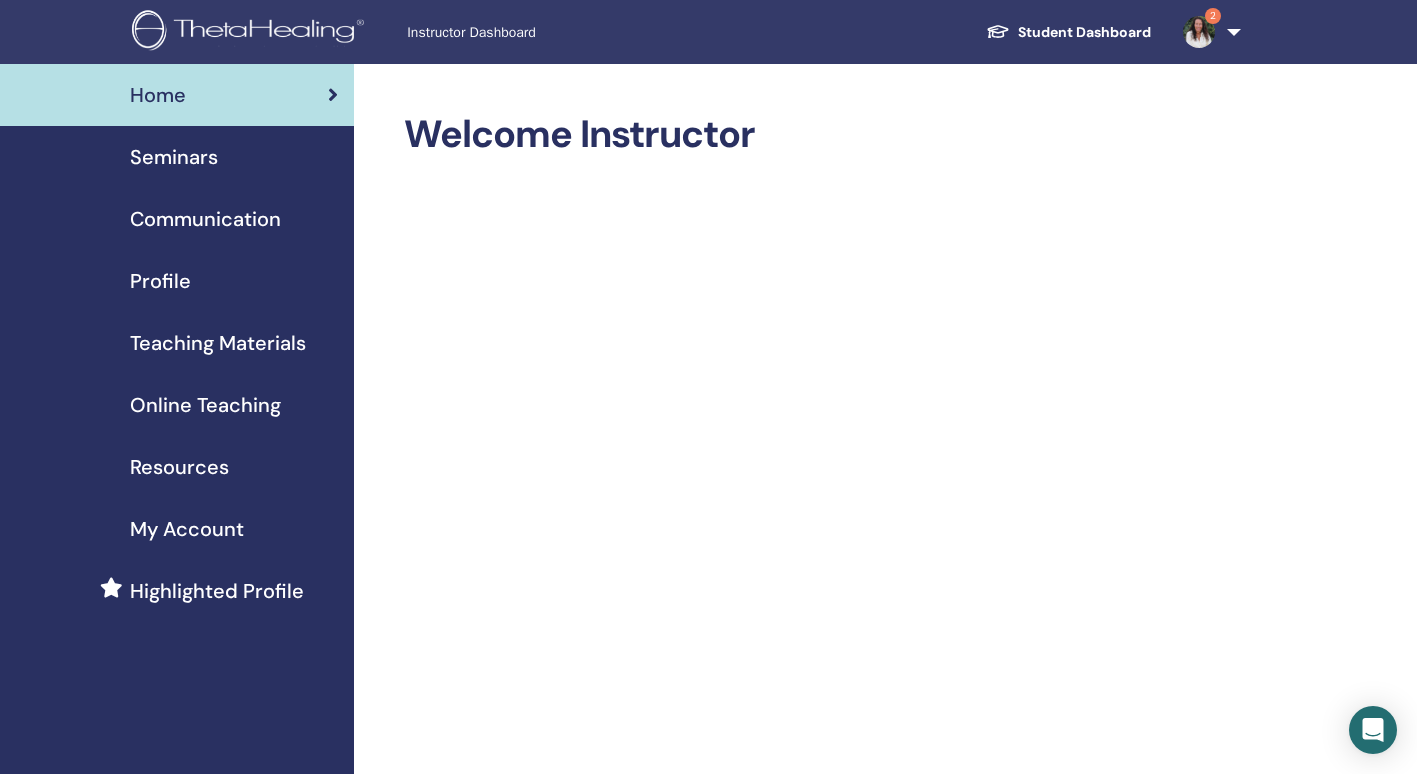 click on "Seminars" at bounding box center (174, 157) 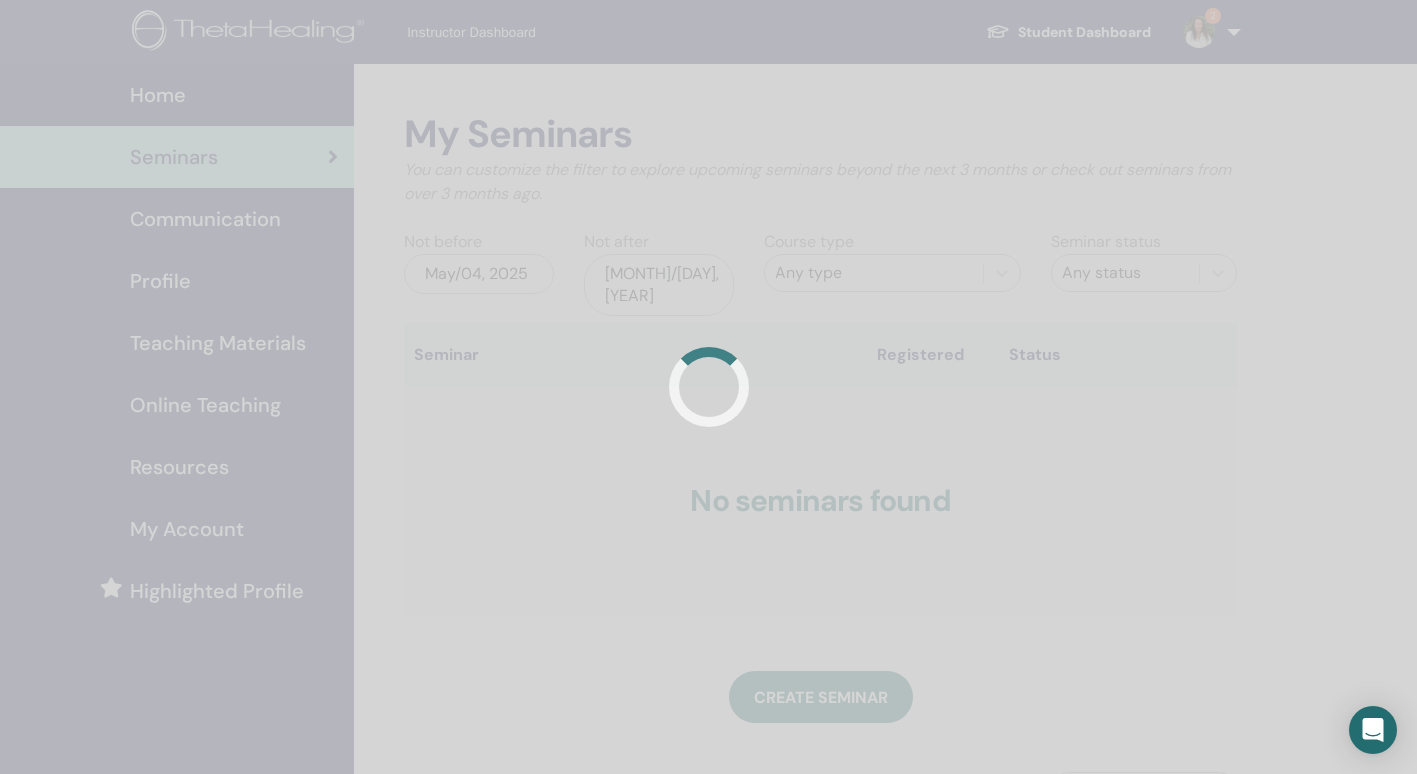 scroll, scrollTop: 0, scrollLeft: 0, axis: both 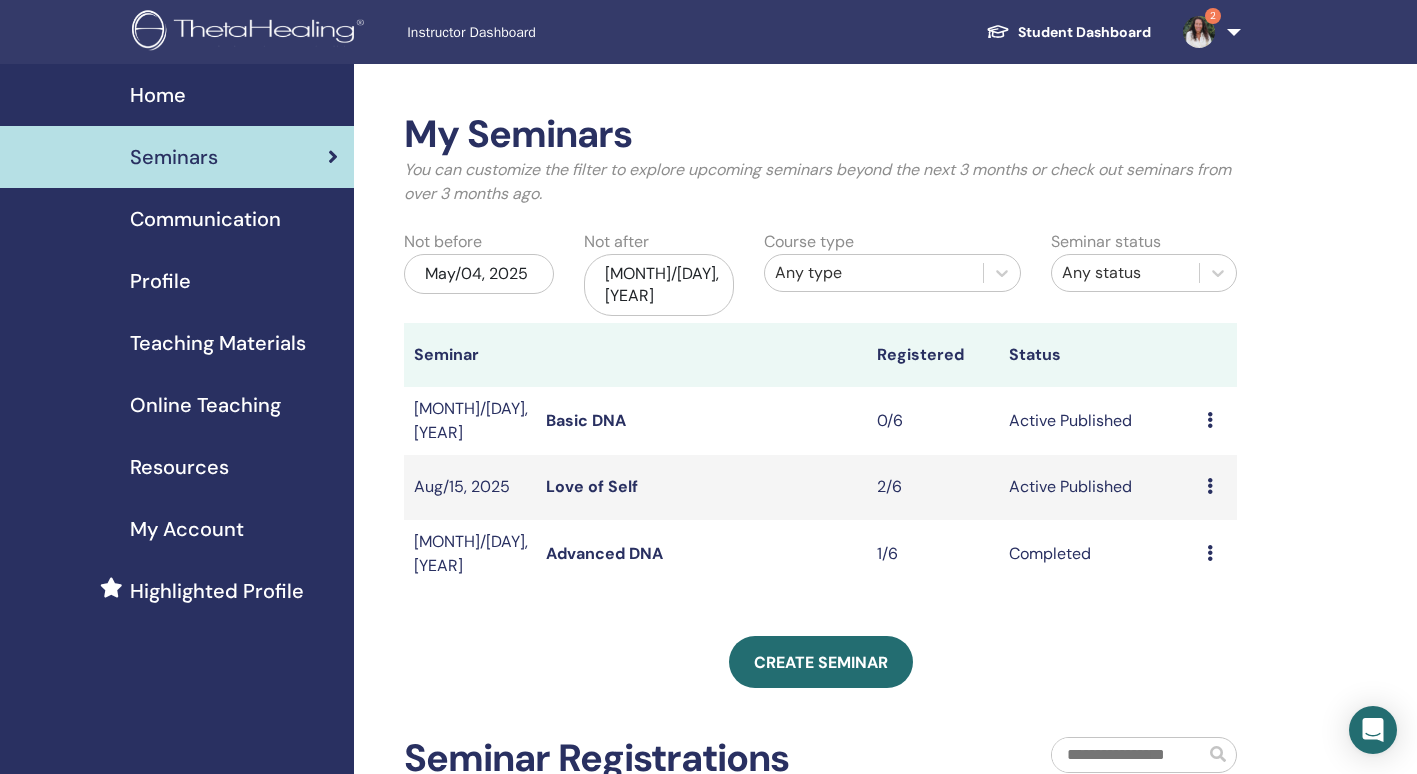 click on "Love of Self" at bounding box center [701, 487] 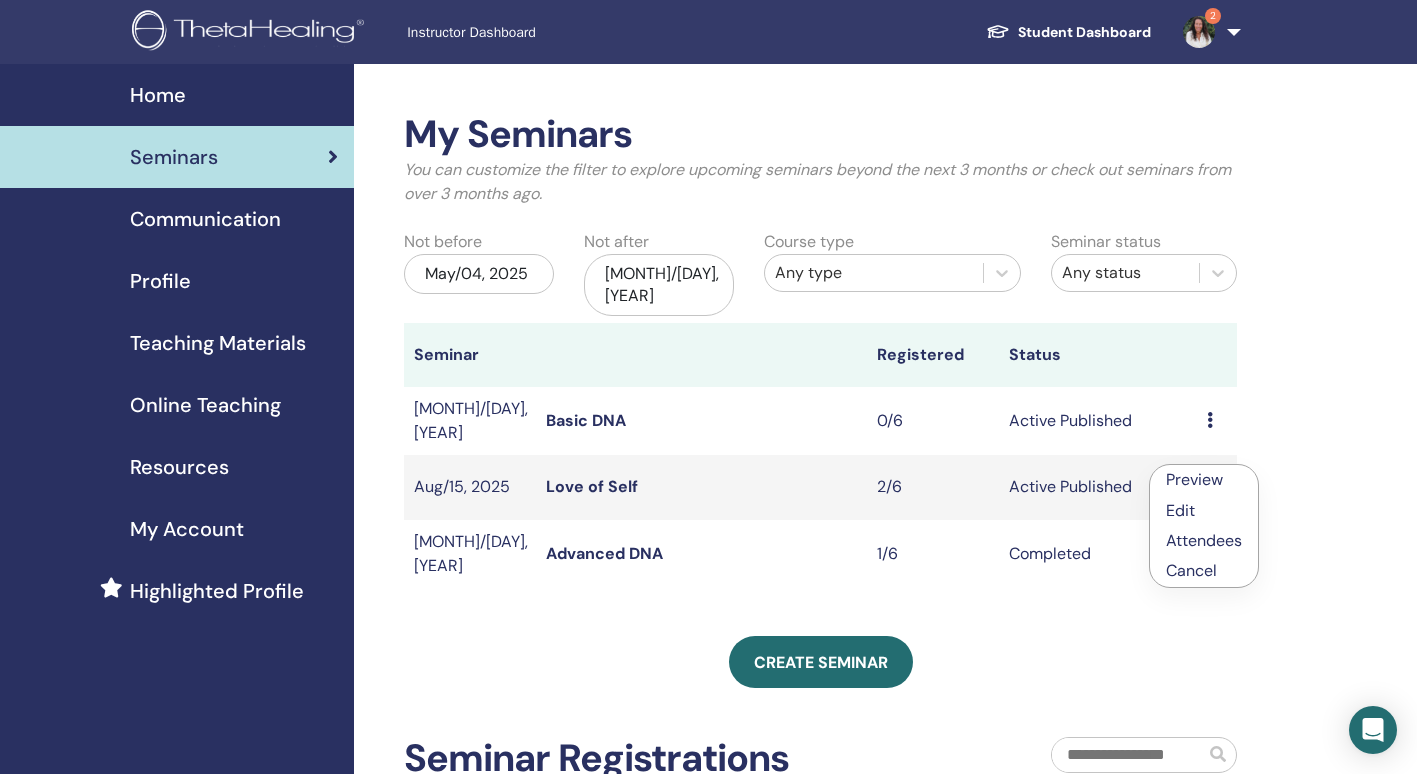 click on "Preview" at bounding box center (1194, 479) 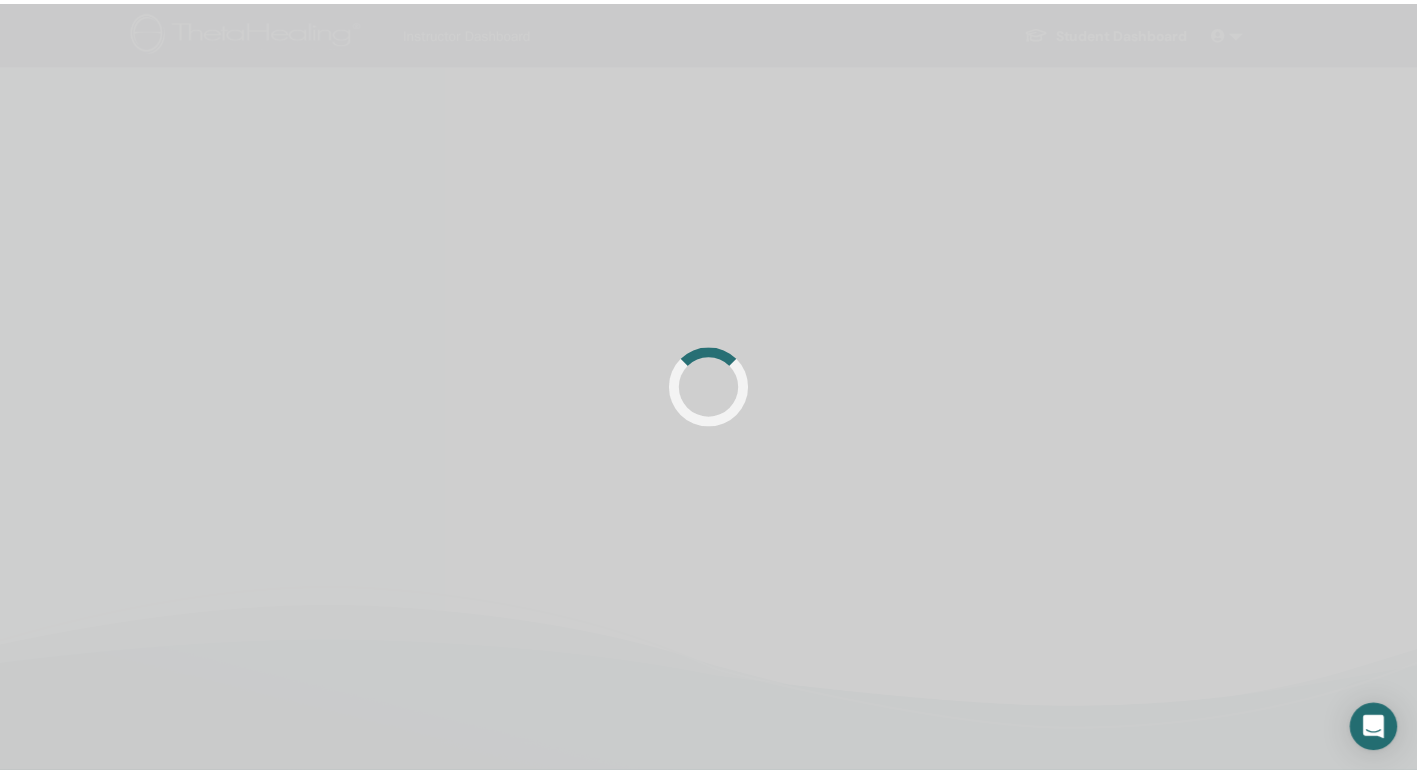 scroll, scrollTop: 0, scrollLeft: 0, axis: both 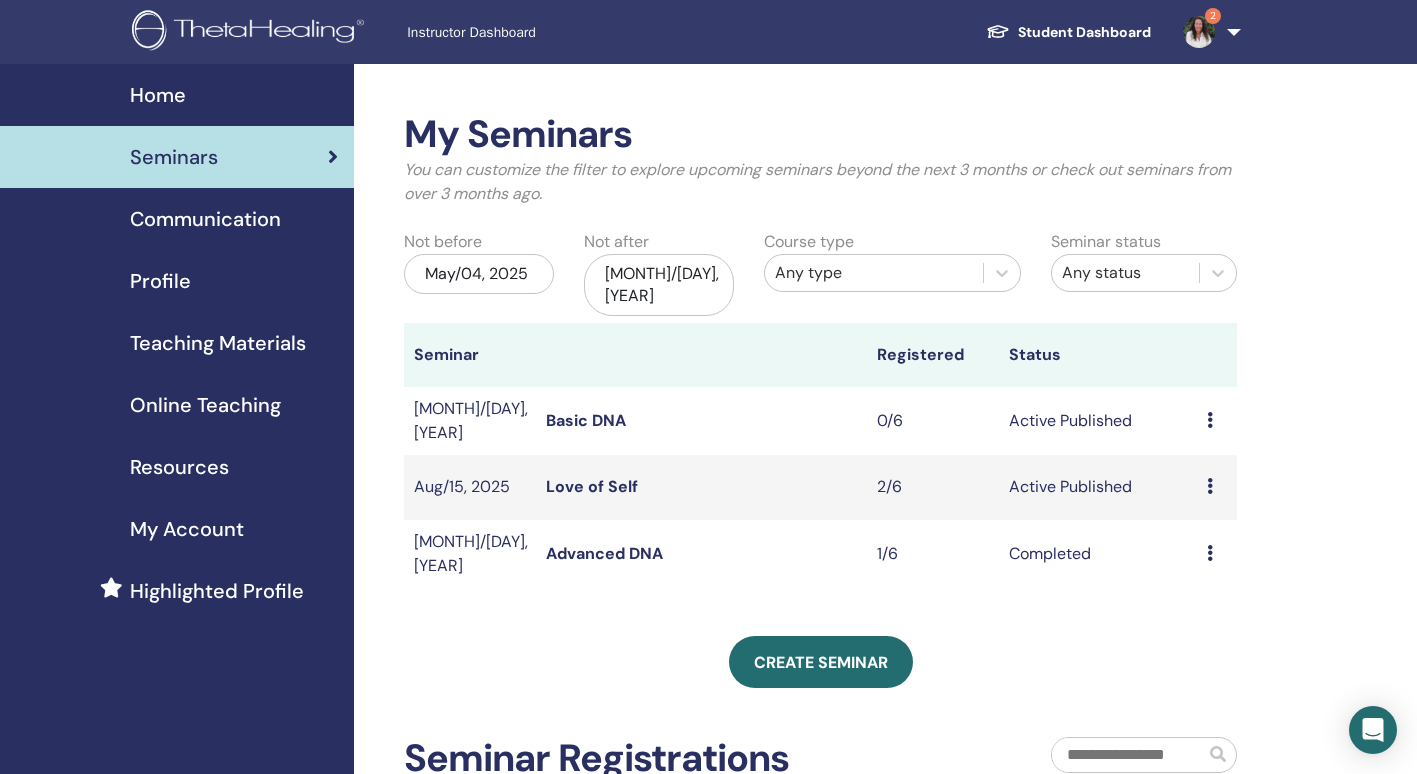 click at bounding box center (1210, 486) 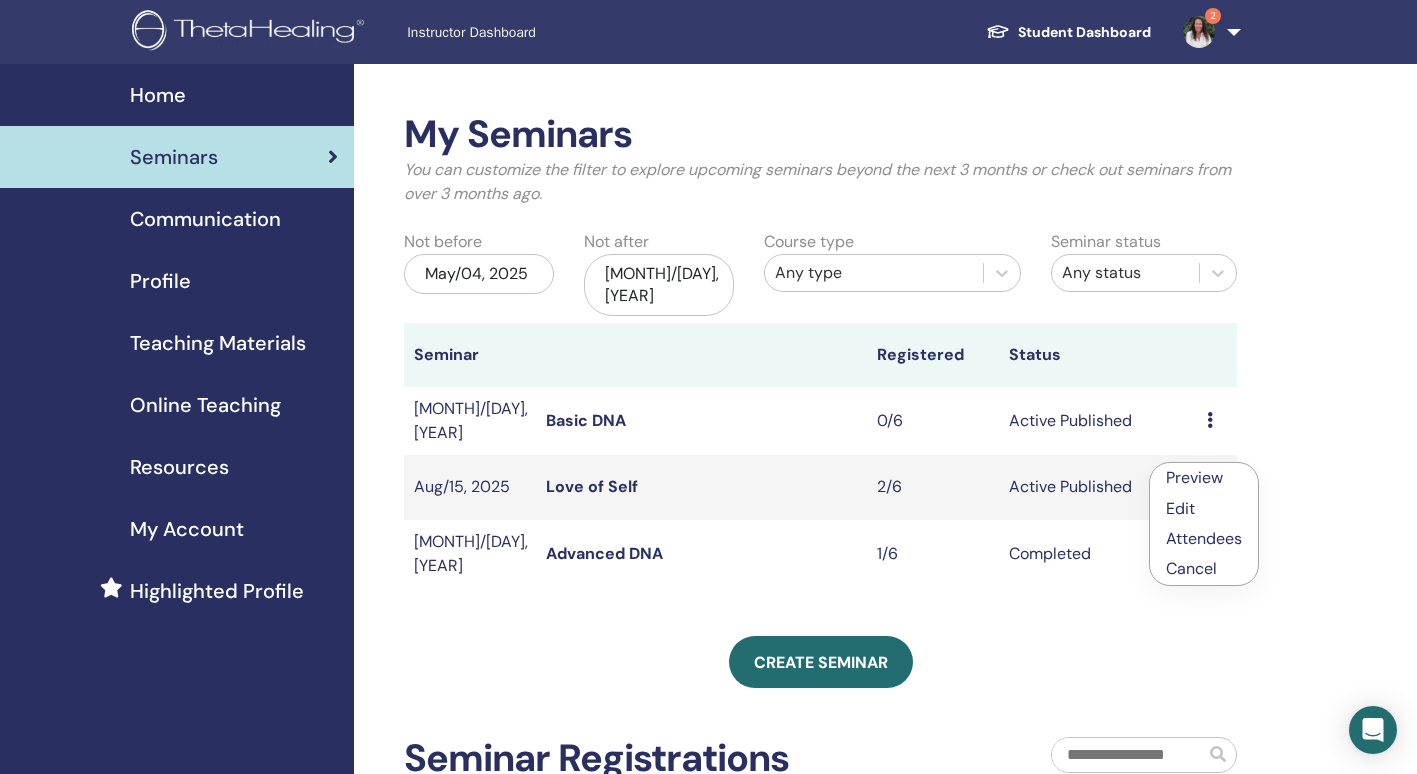 click on "Attendees" at bounding box center (1204, 538) 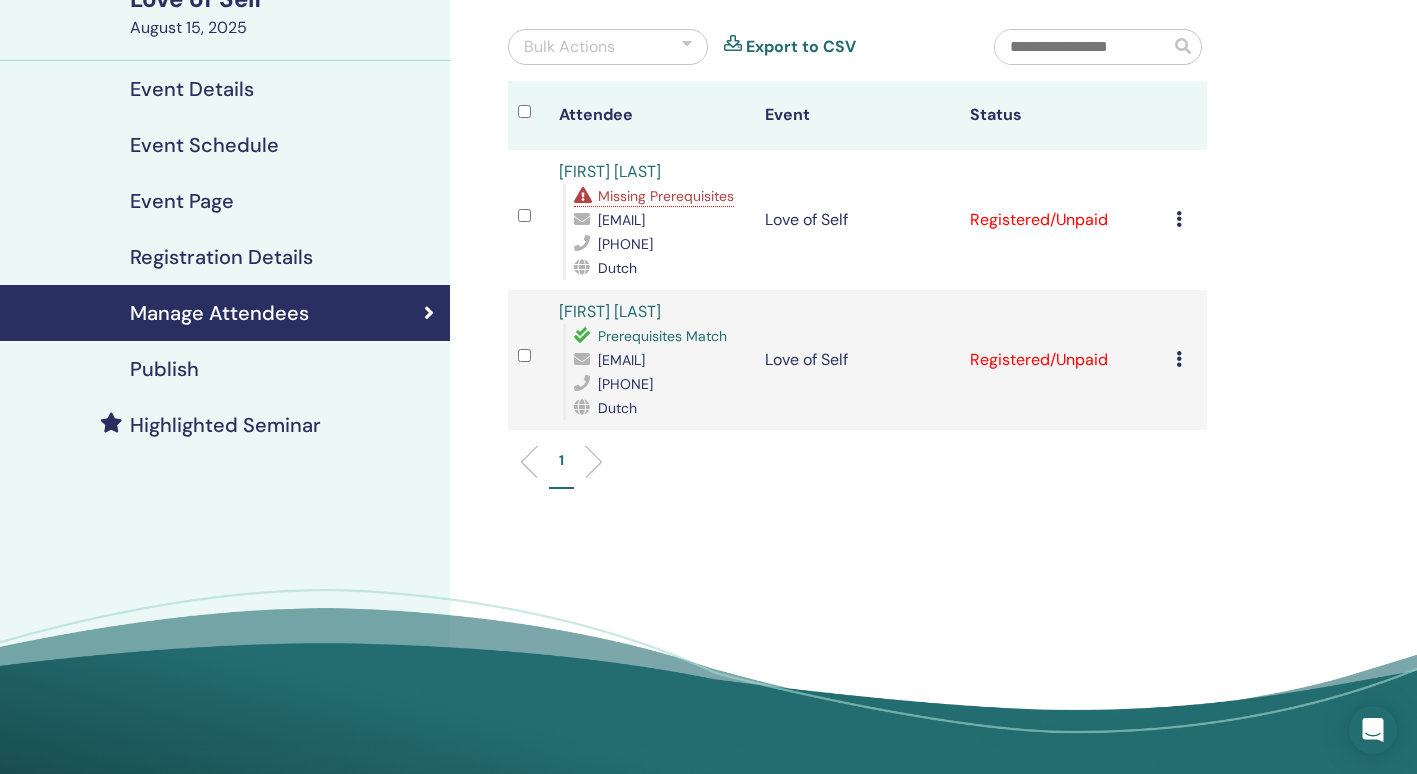 scroll, scrollTop: 151, scrollLeft: 0, axis: vertical 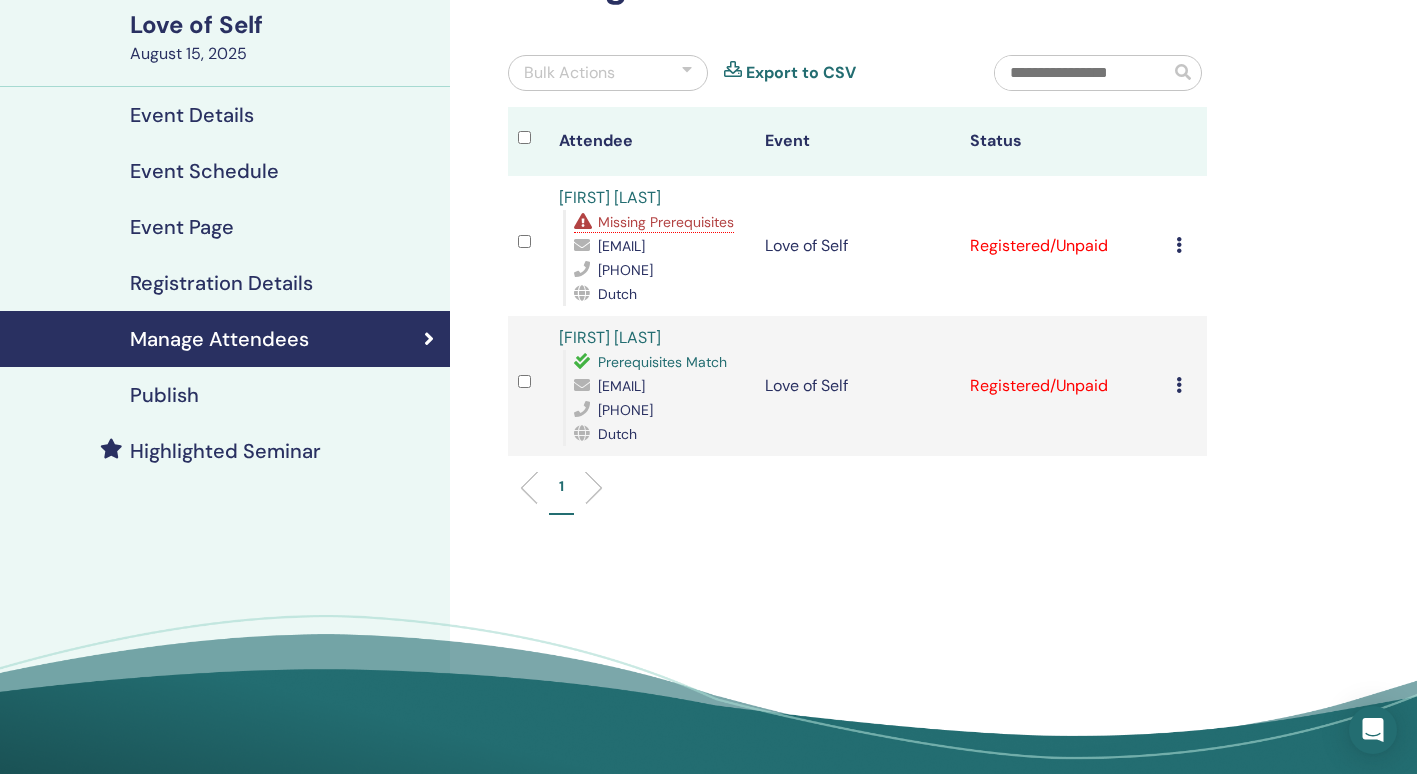 click on "Missing Prerequisites" at bounding box center [666, 222] 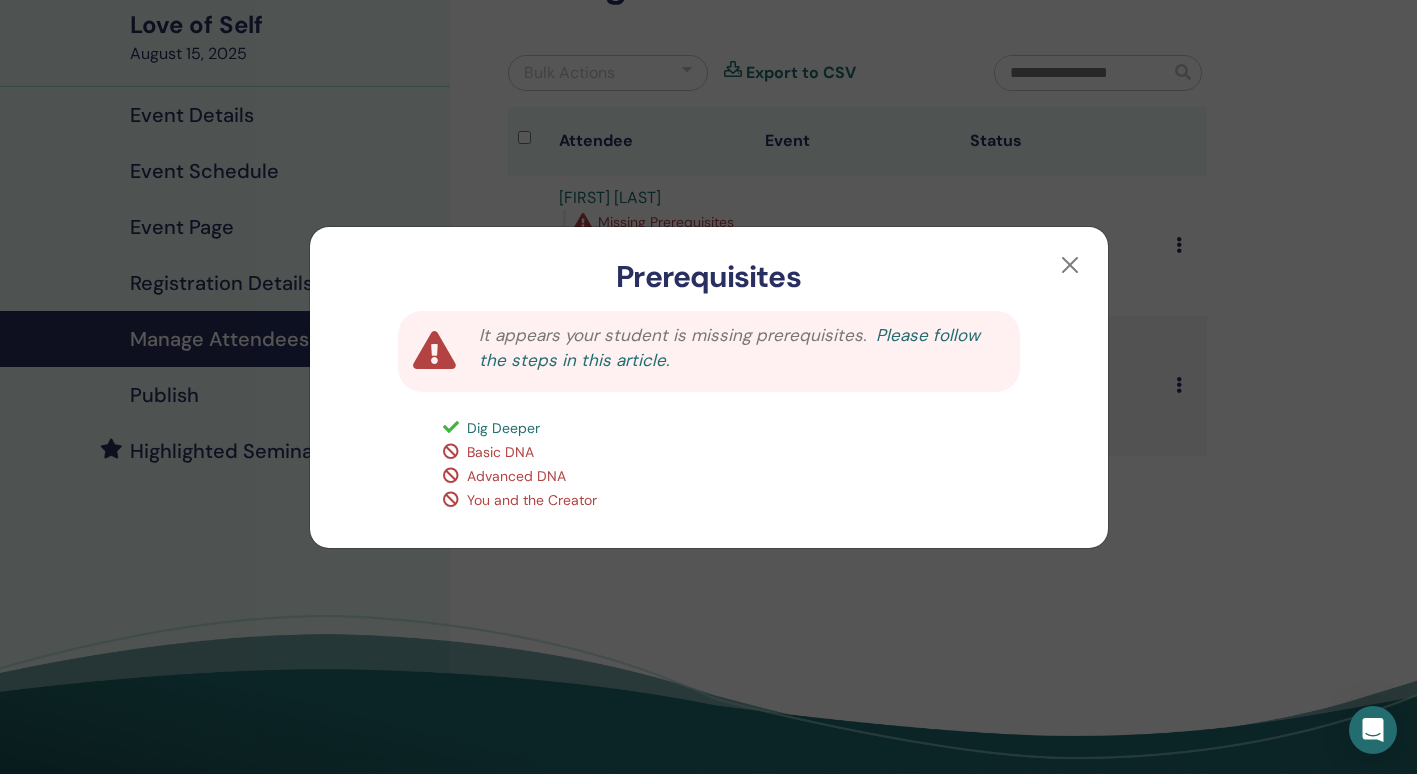 click on "Please follow the steps in this article." at bounding box center (729, 348) 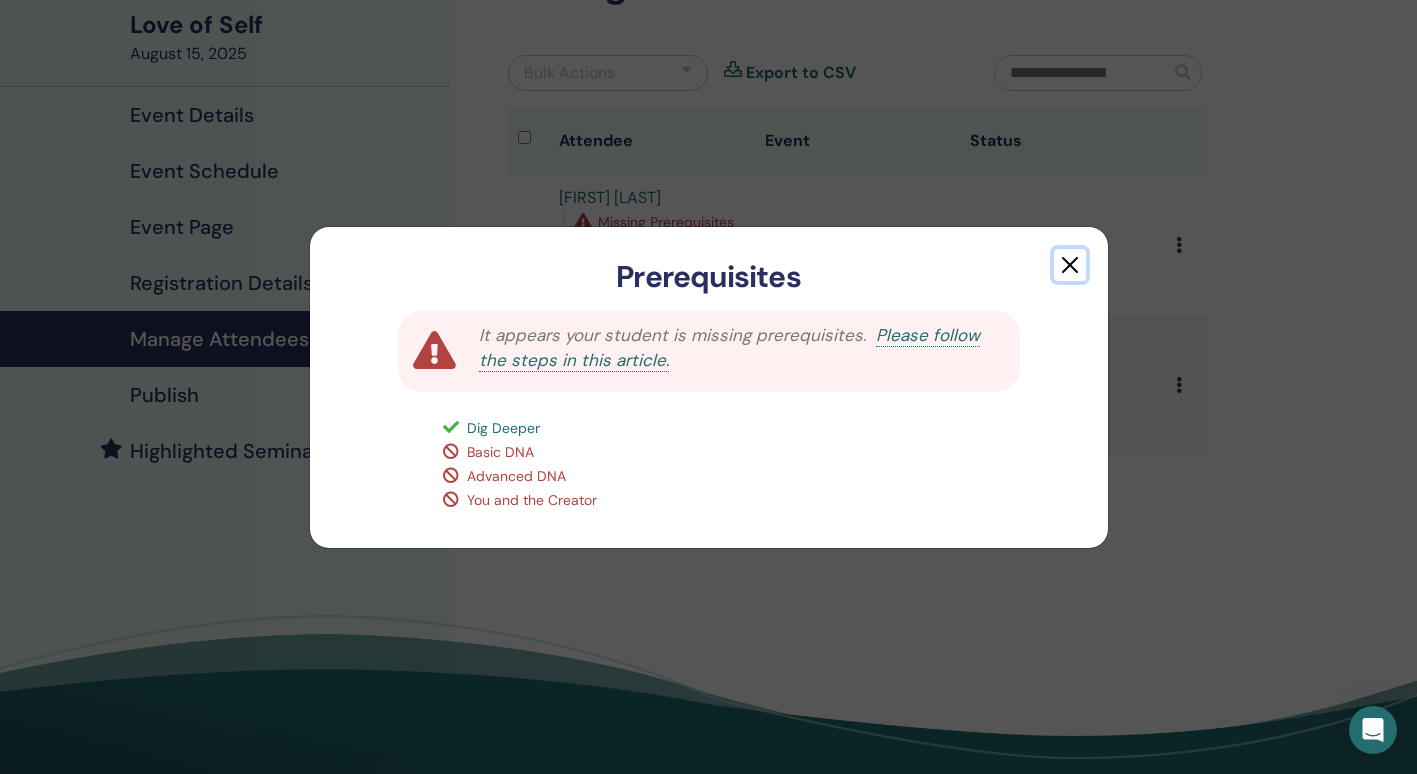 click at bounding box center [1070, 265] 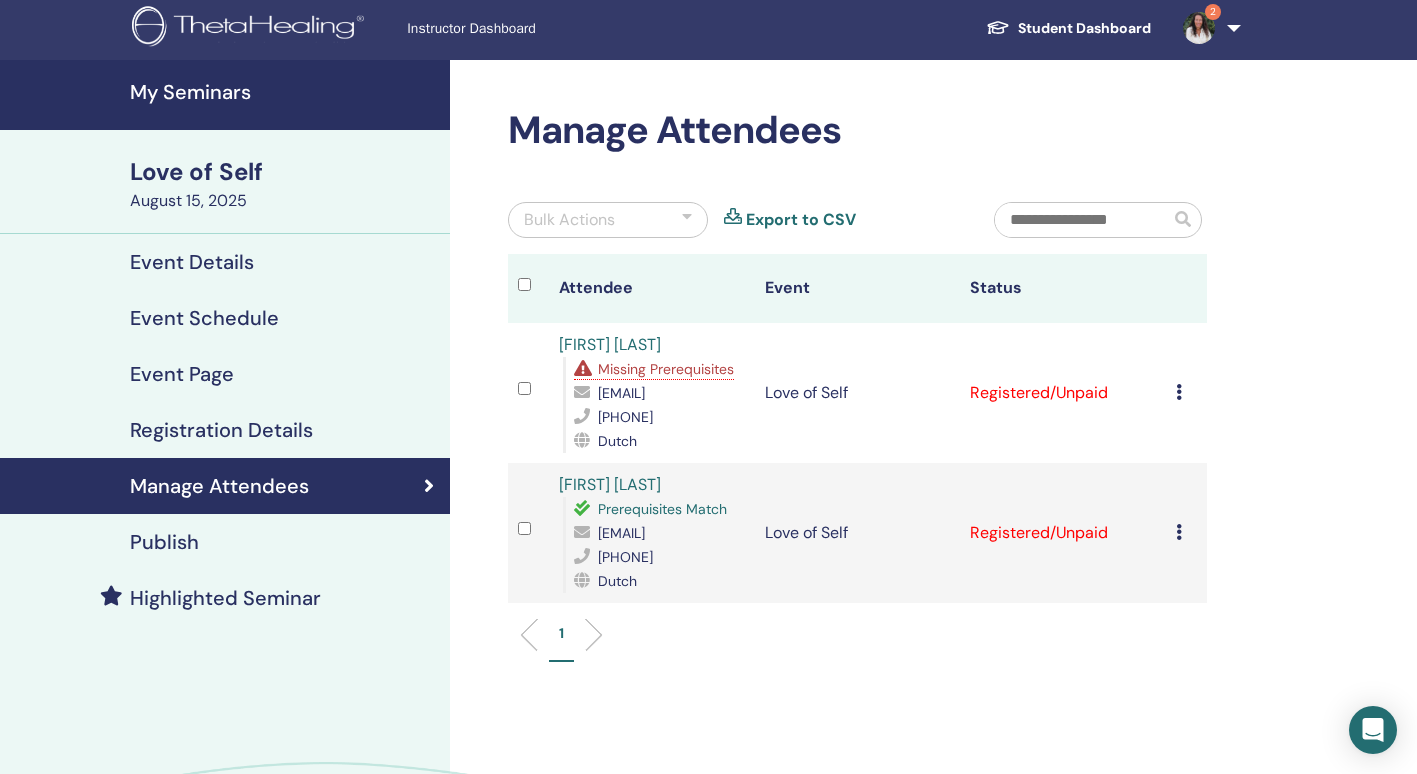 scroll, scrollTop: 0, scrollLeft: 0, axis: both 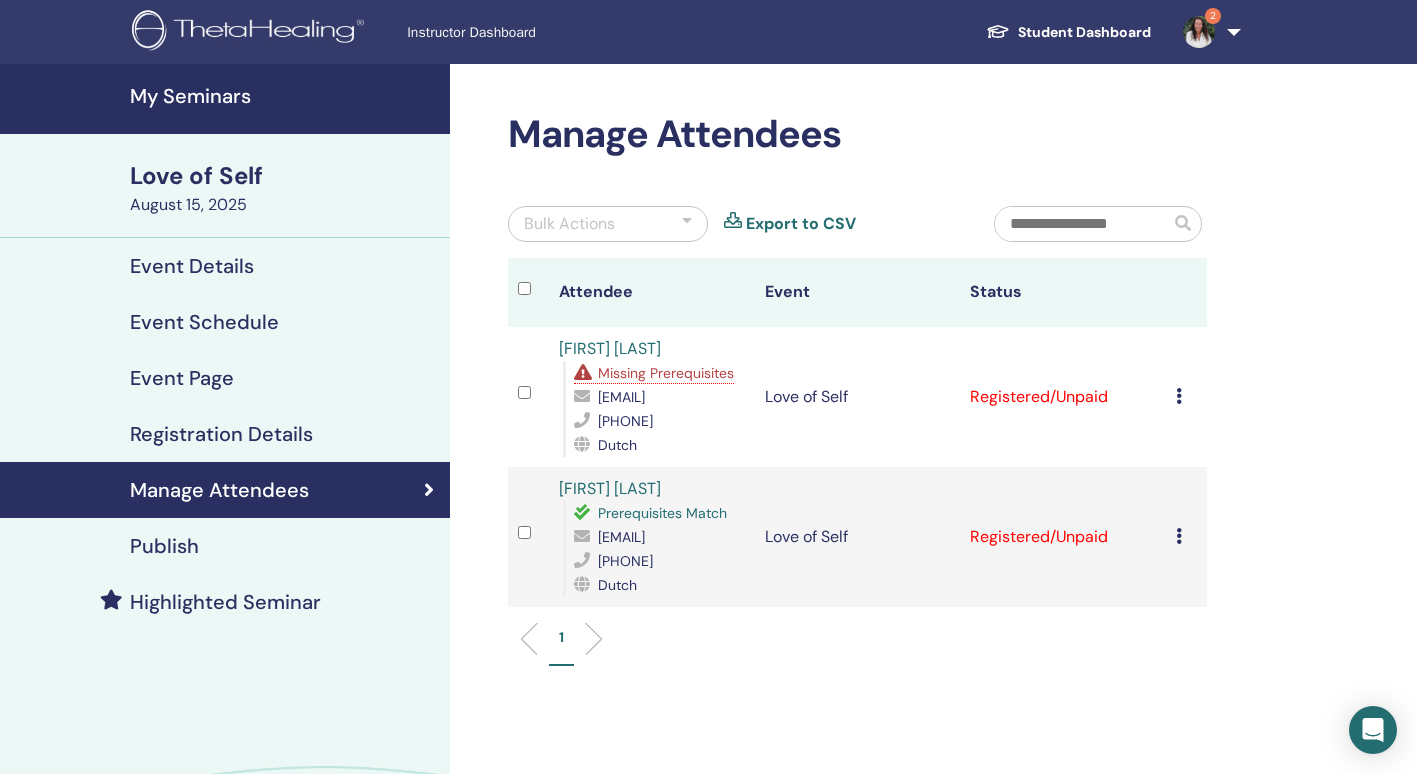 click on "2" at bounding box center [1213, 16] 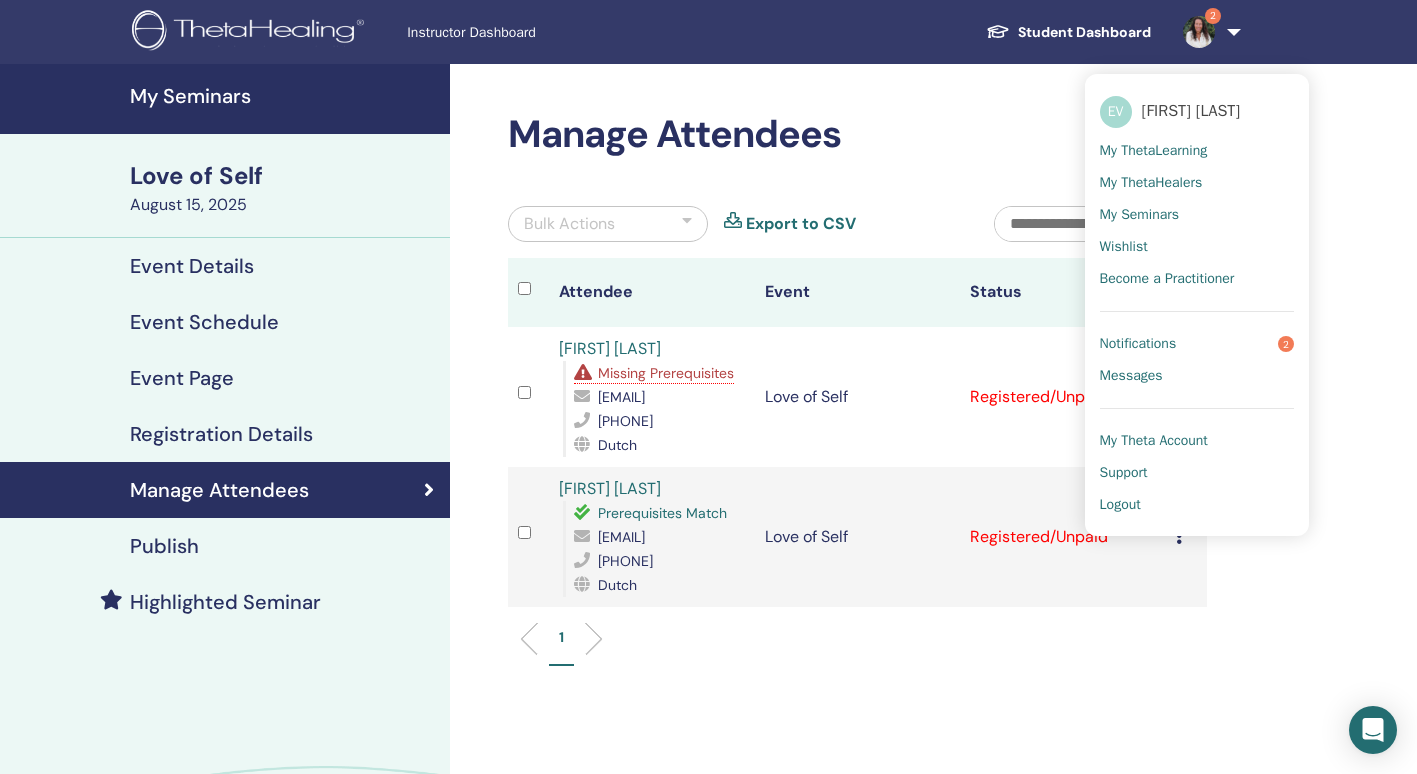 click on "Notifications 2" at bounding box center [1197, 344] 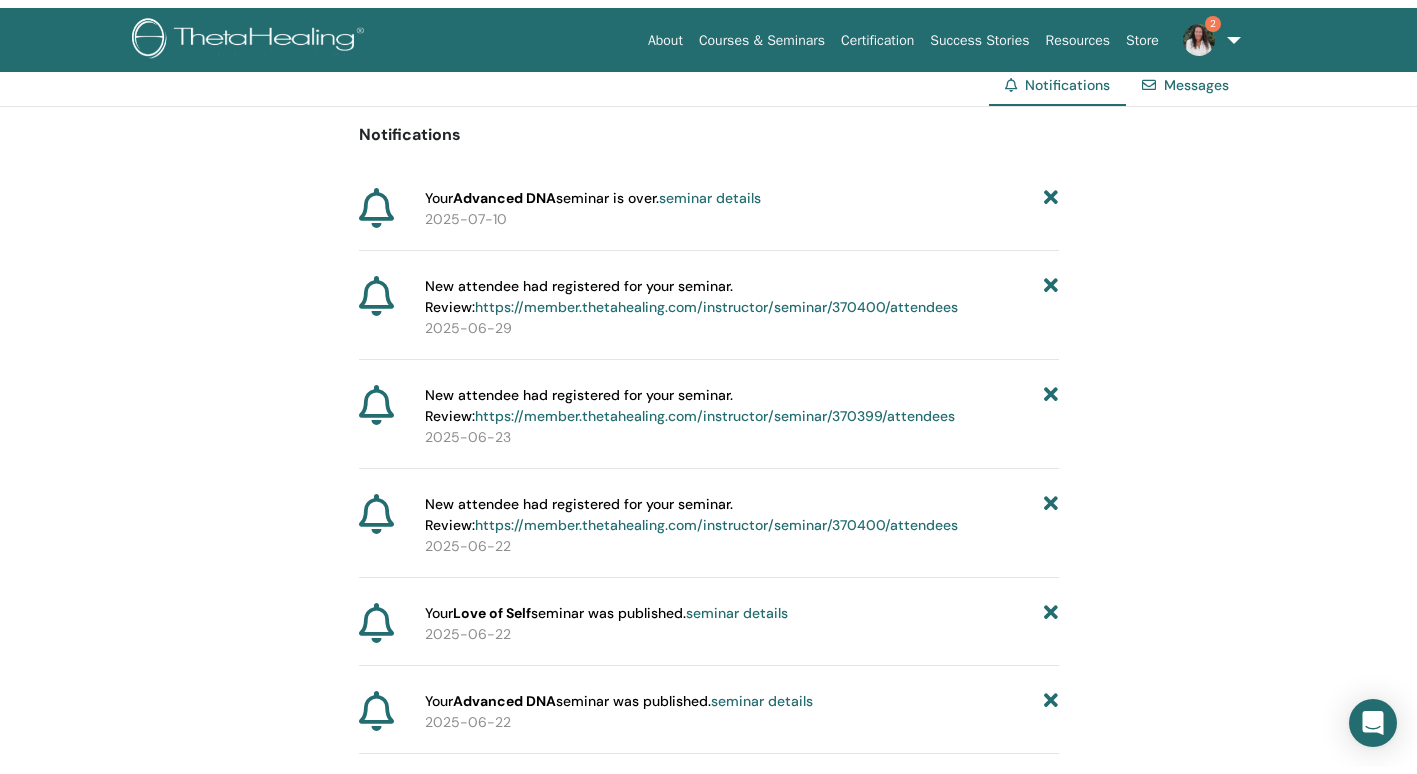 scroll, scrollTop: 0, scrollLeft: 0, axis: both 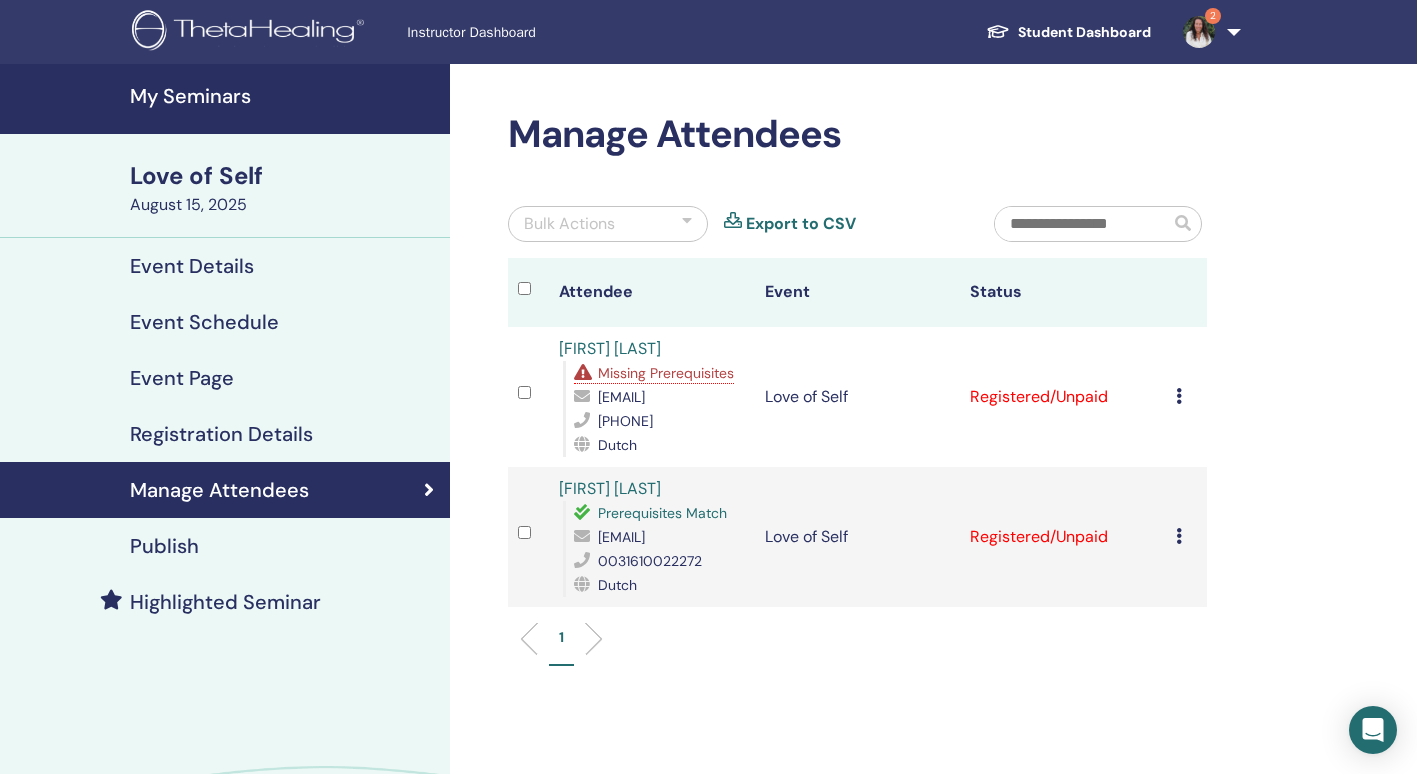 click on "Registration Details" at bounding box center [221, 434] 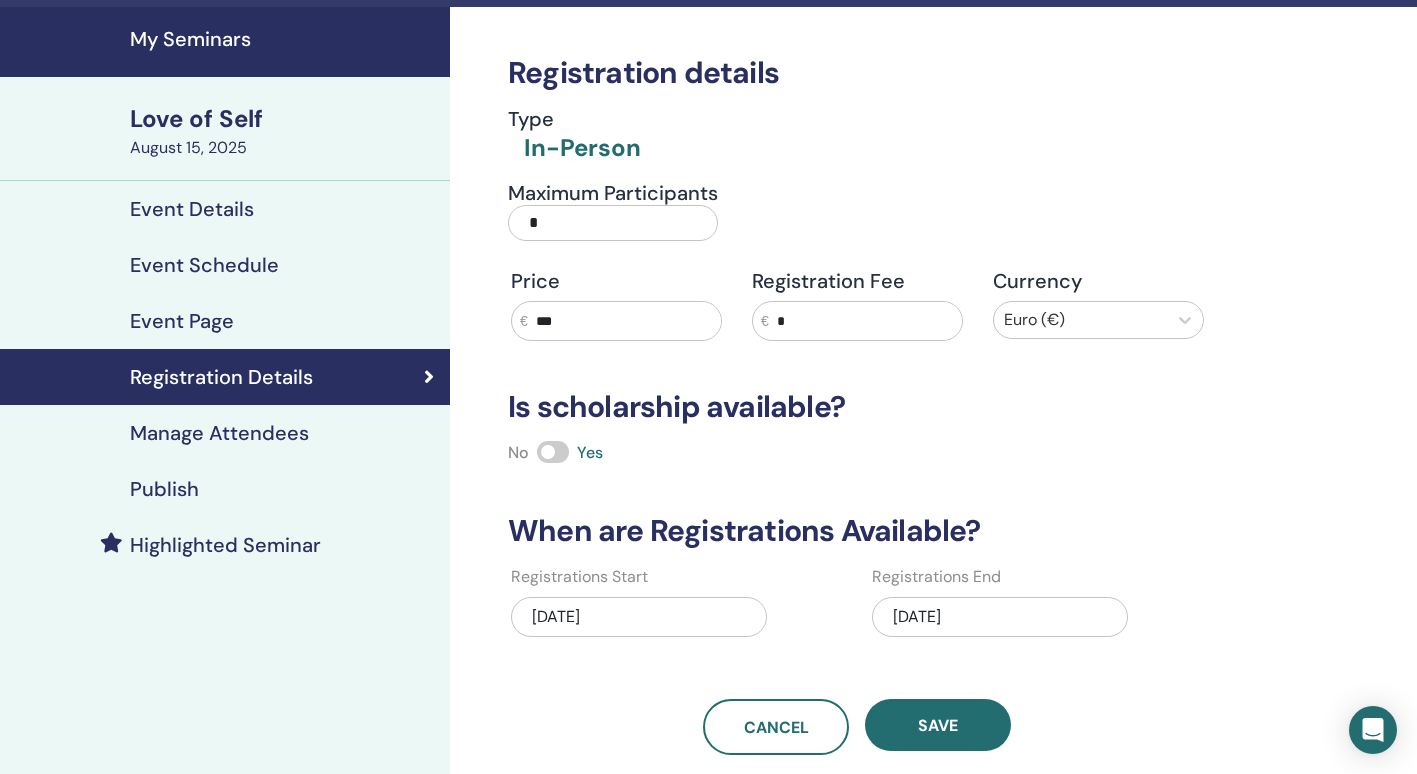 scroll, scrollTop: 0, scrollLeft: 0, axis: both 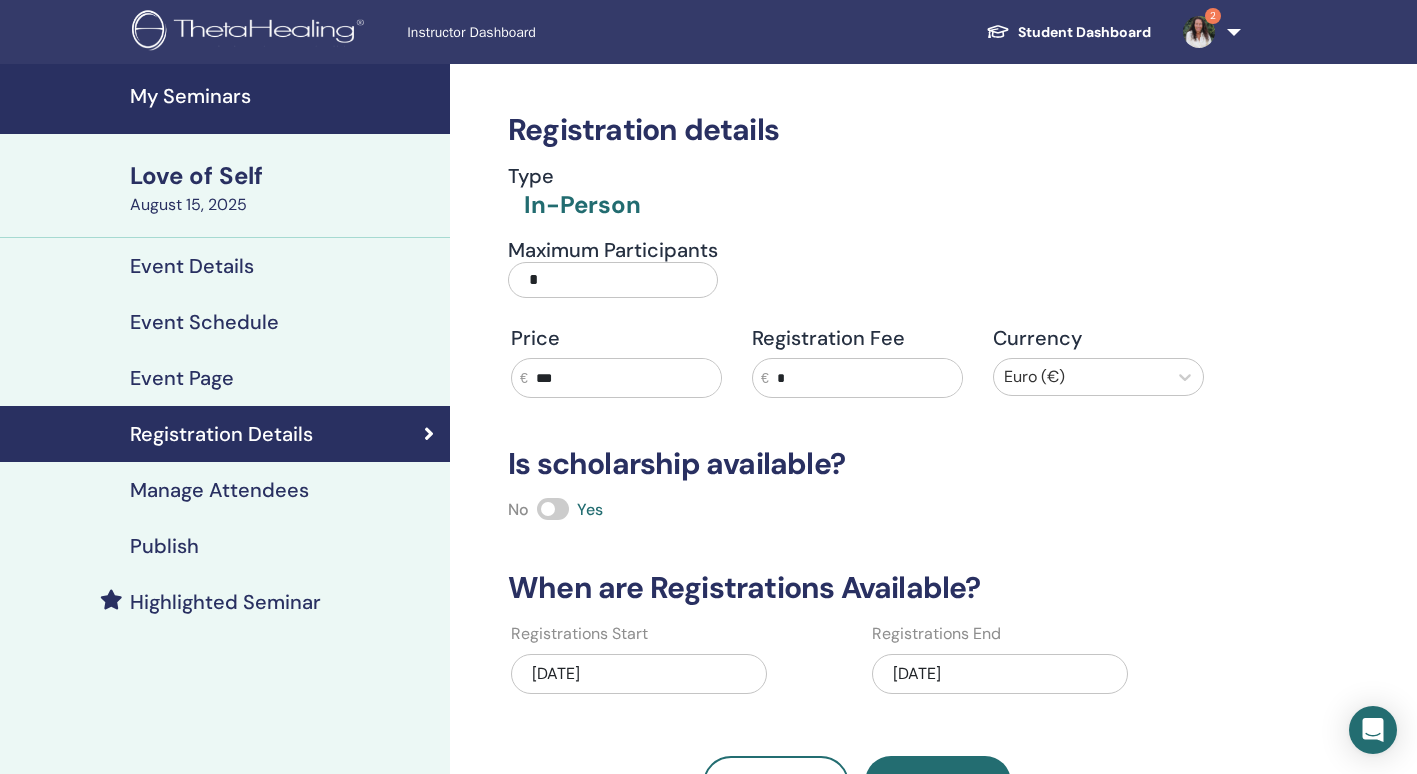 click on "My Seminars" at bounding box center [284, 96] 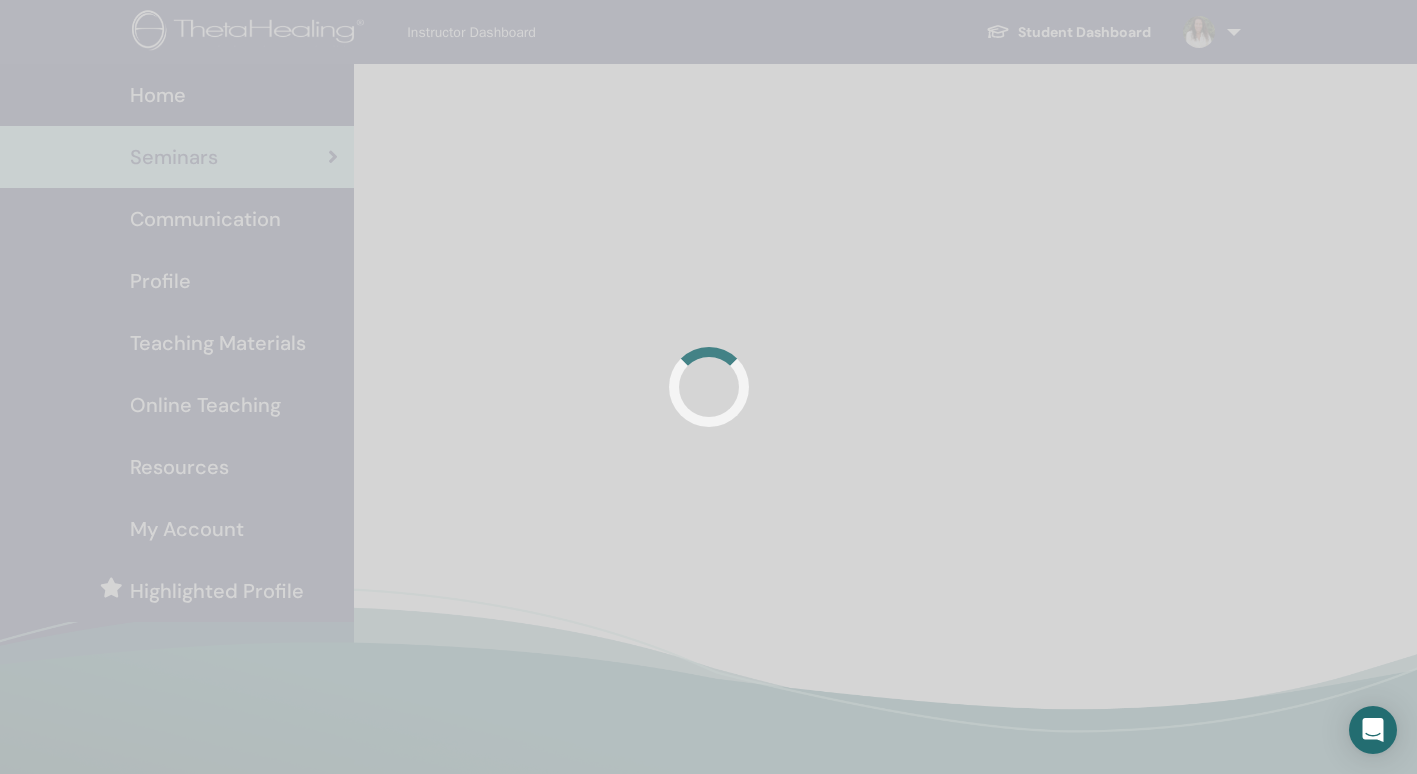 scroll, scrollTop: 0, scrollLeft: 0, axis: both 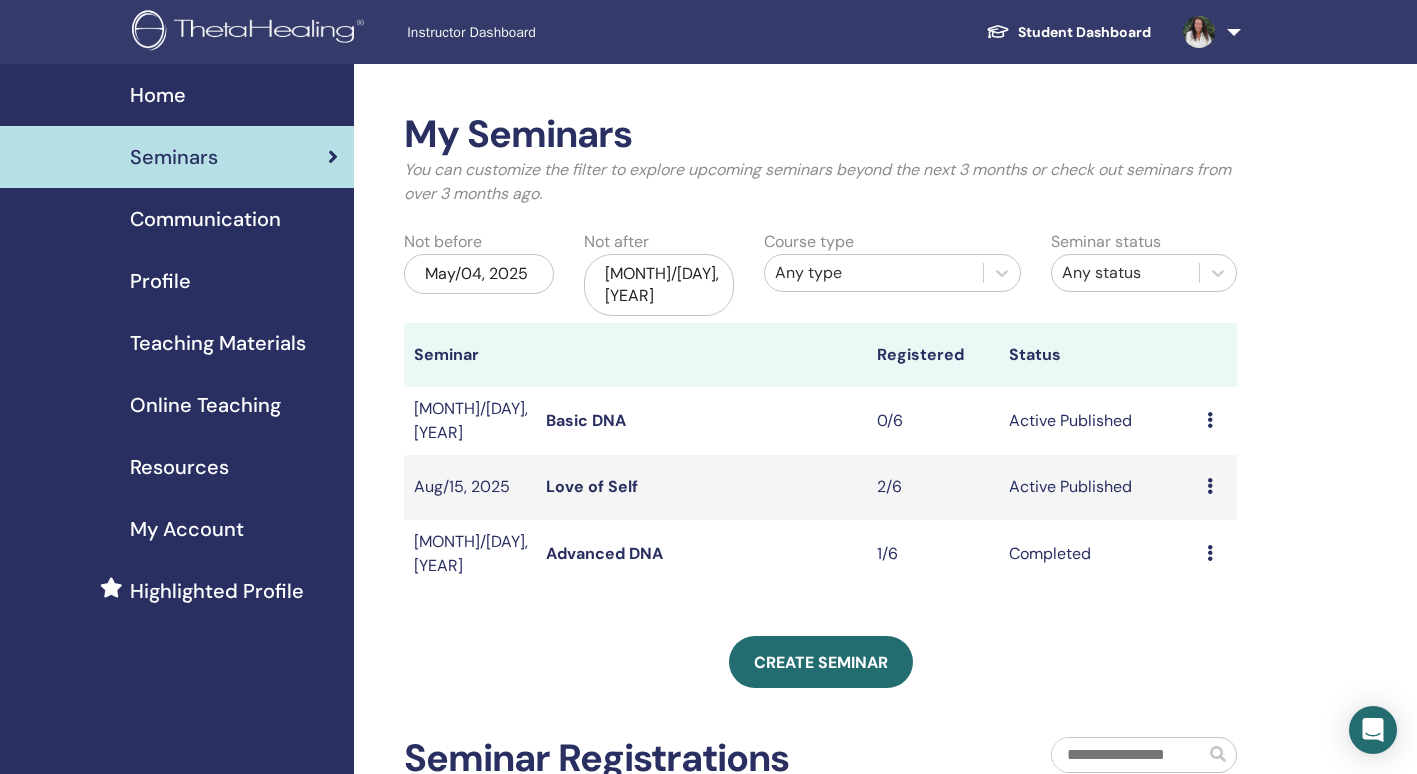 click at bounding box center (1210, 420) 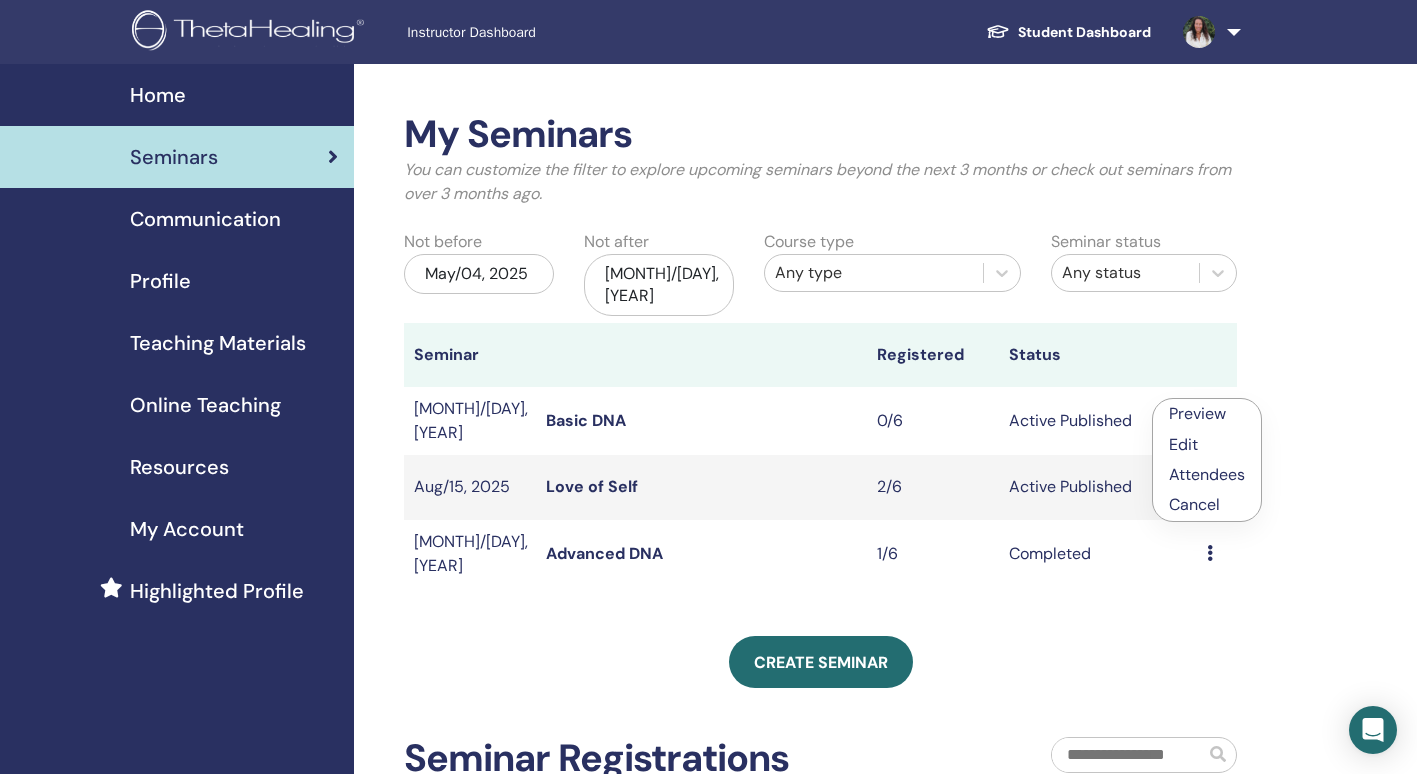 click on "Preview Attendees" at bounding box center [1217, 554] 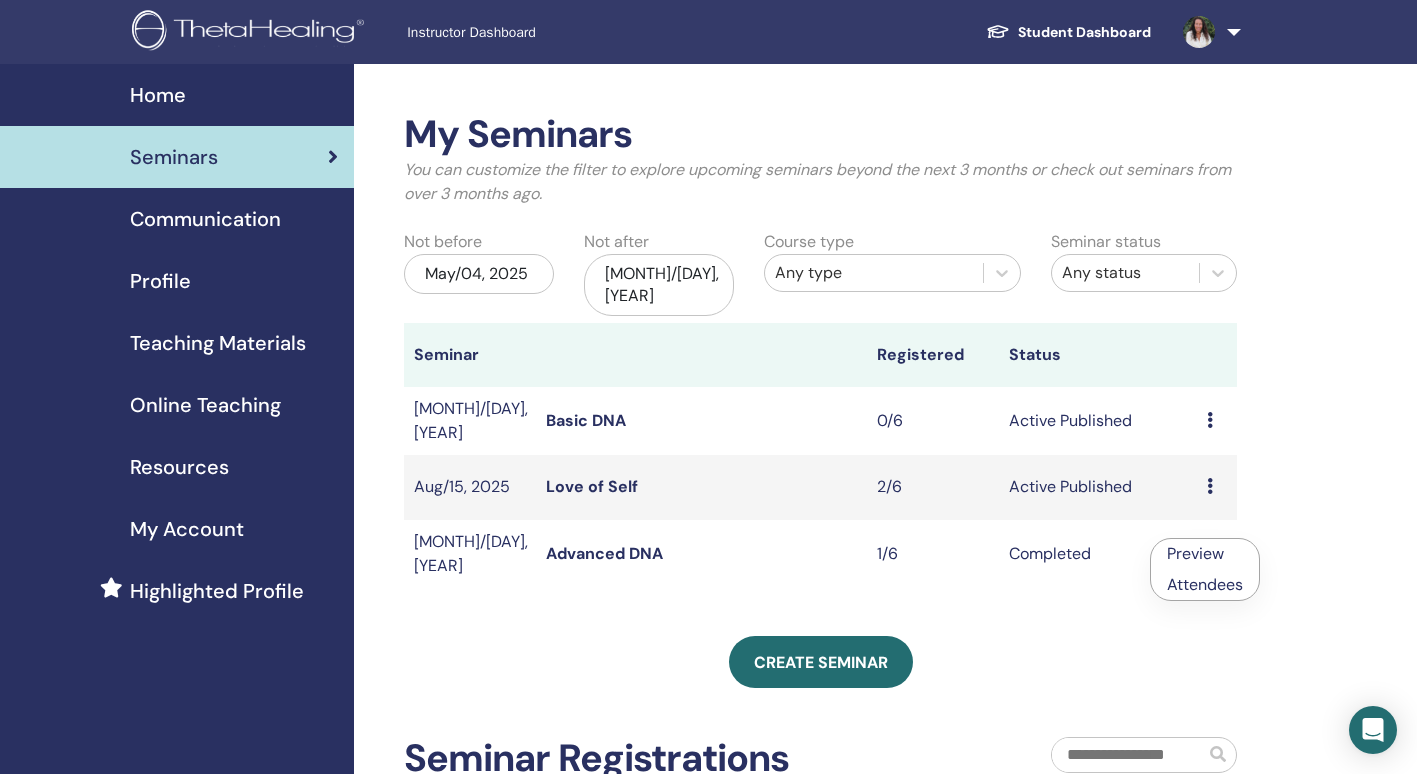 click on "Attendees" at bounding box center [1205, 584] 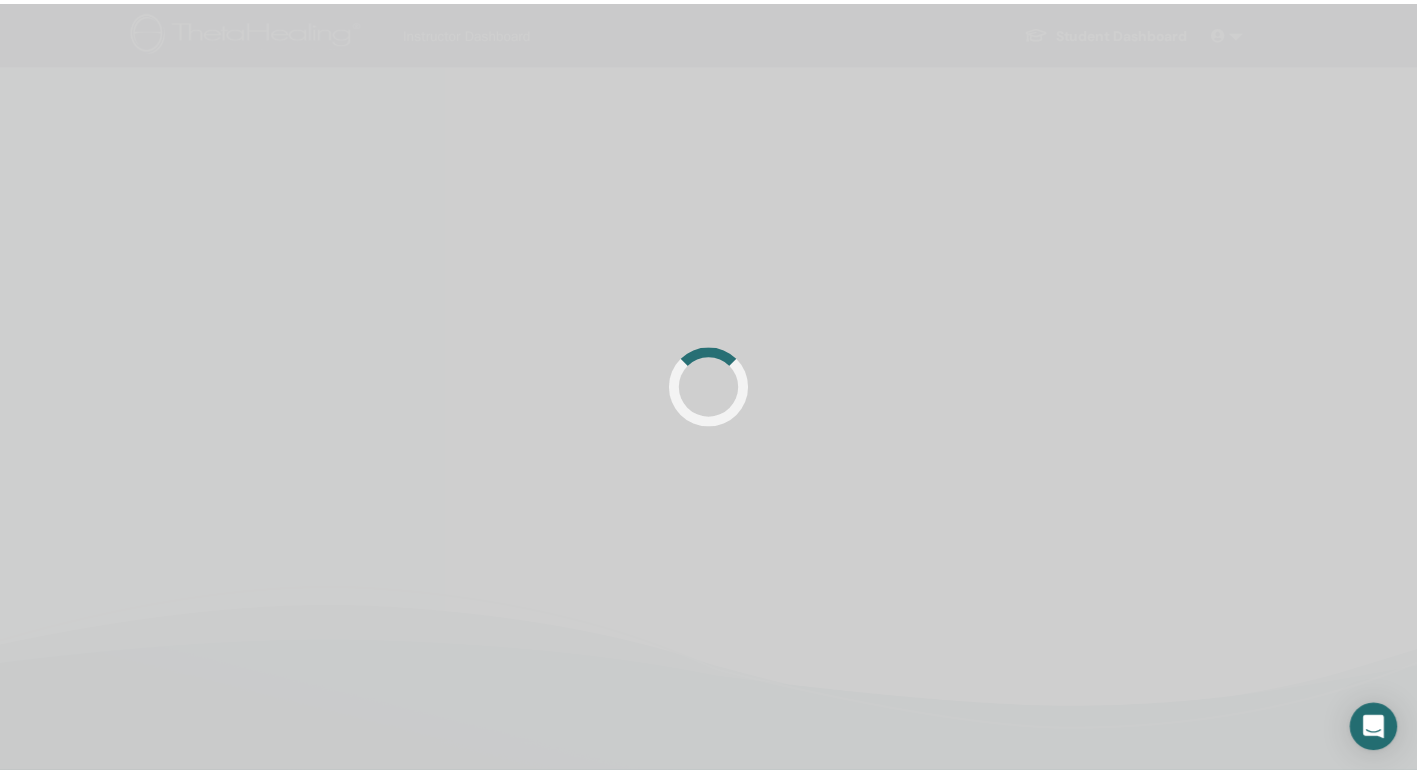scroll, scrollTop: 0, scrollLeft: 0, axis: both 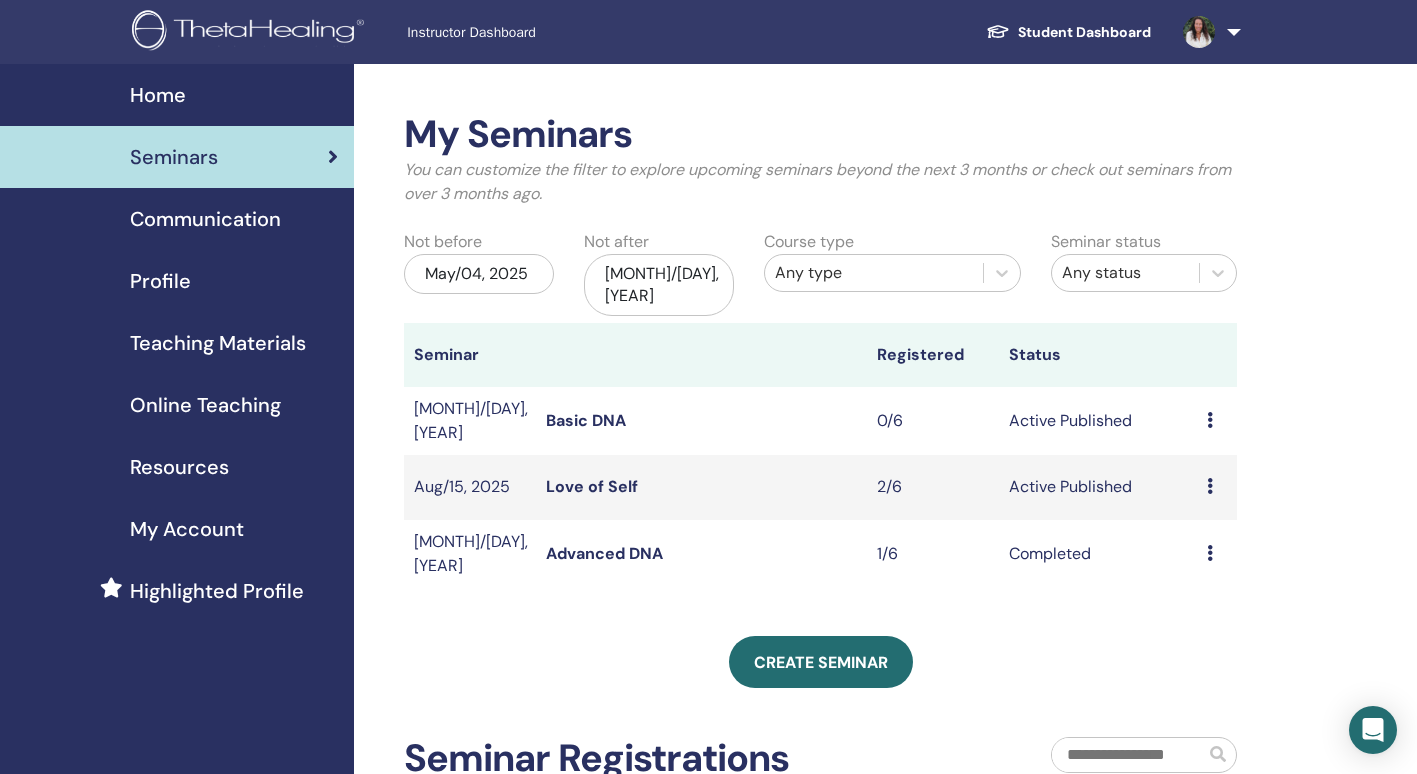 click on "Resources" at bounding box center [179, 467] 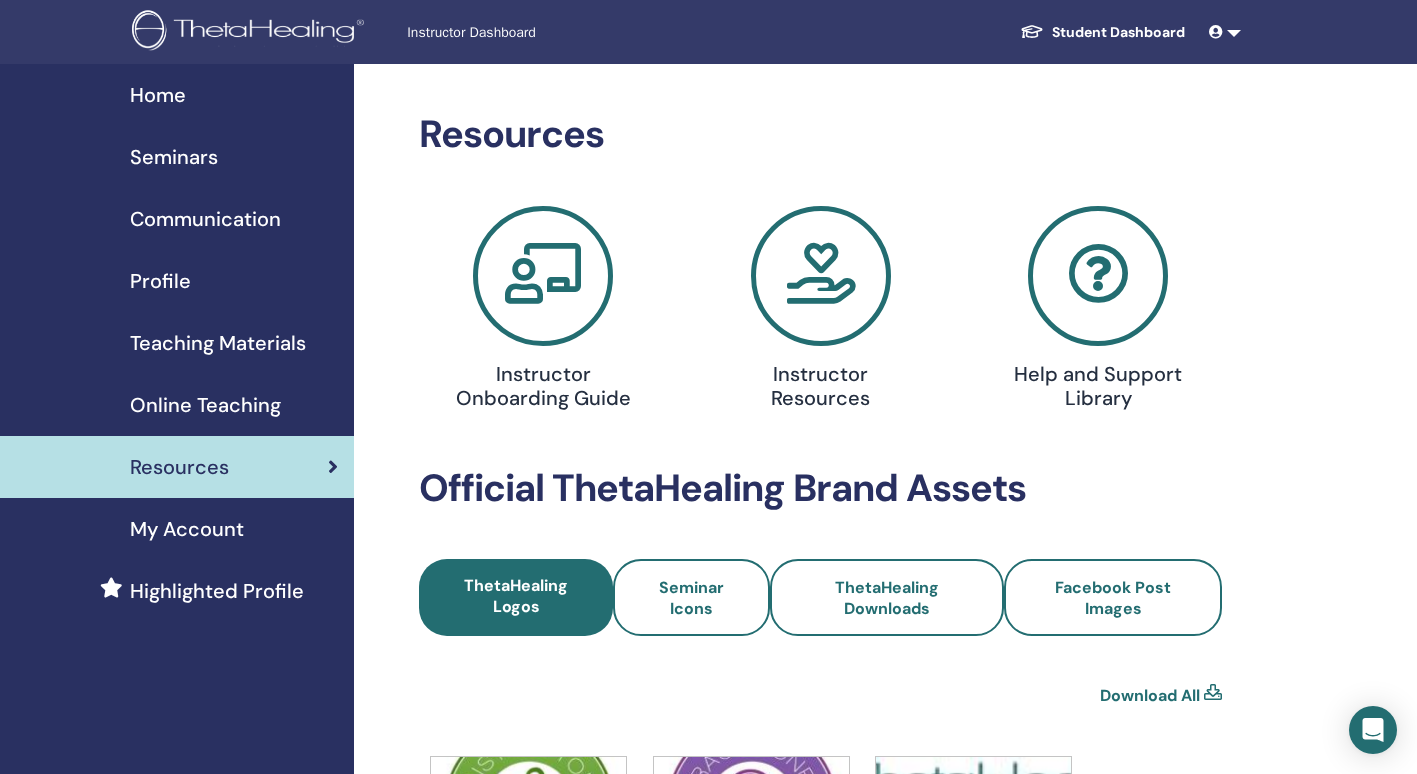 scroll, scrollTop: 0, scrollLeft: 0, axis: both 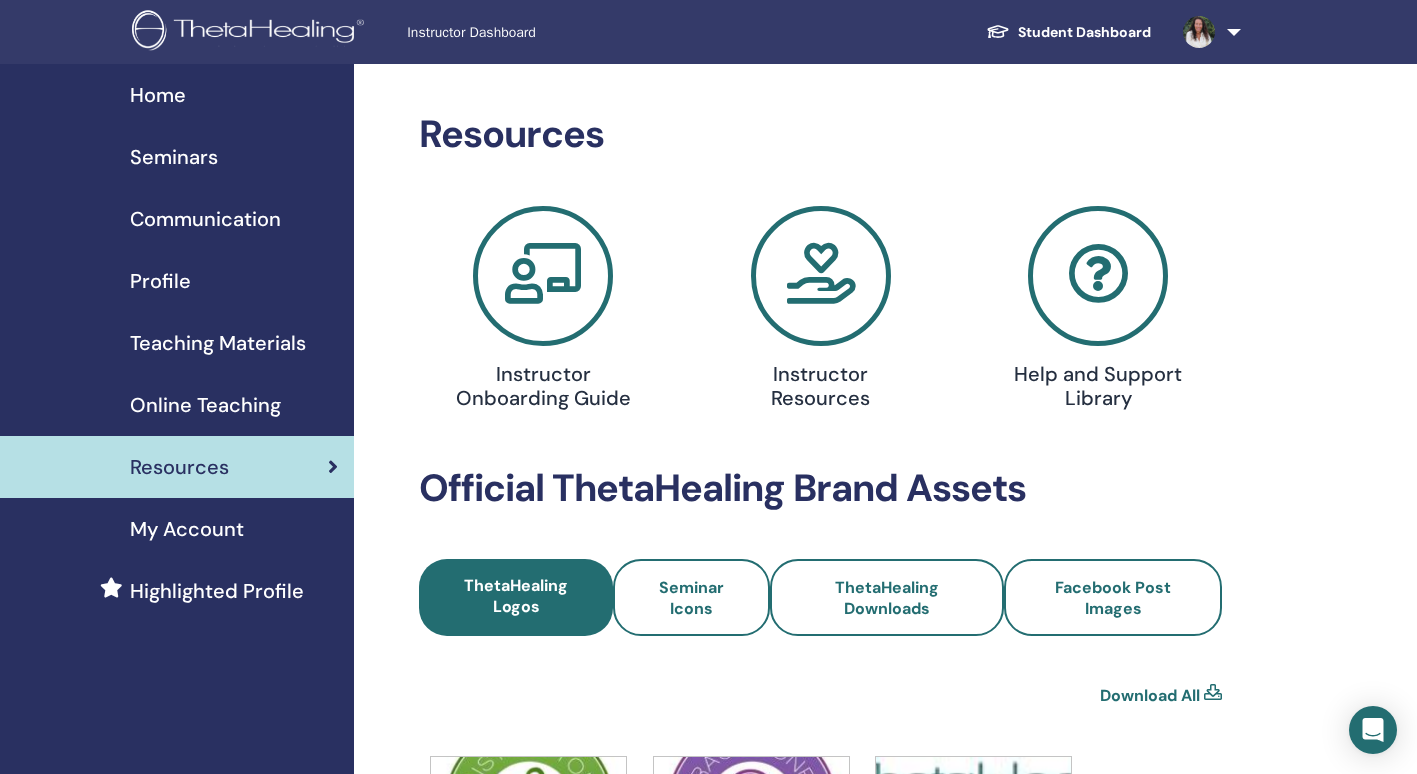 click on "Communication" at bounding box center (205, 219) 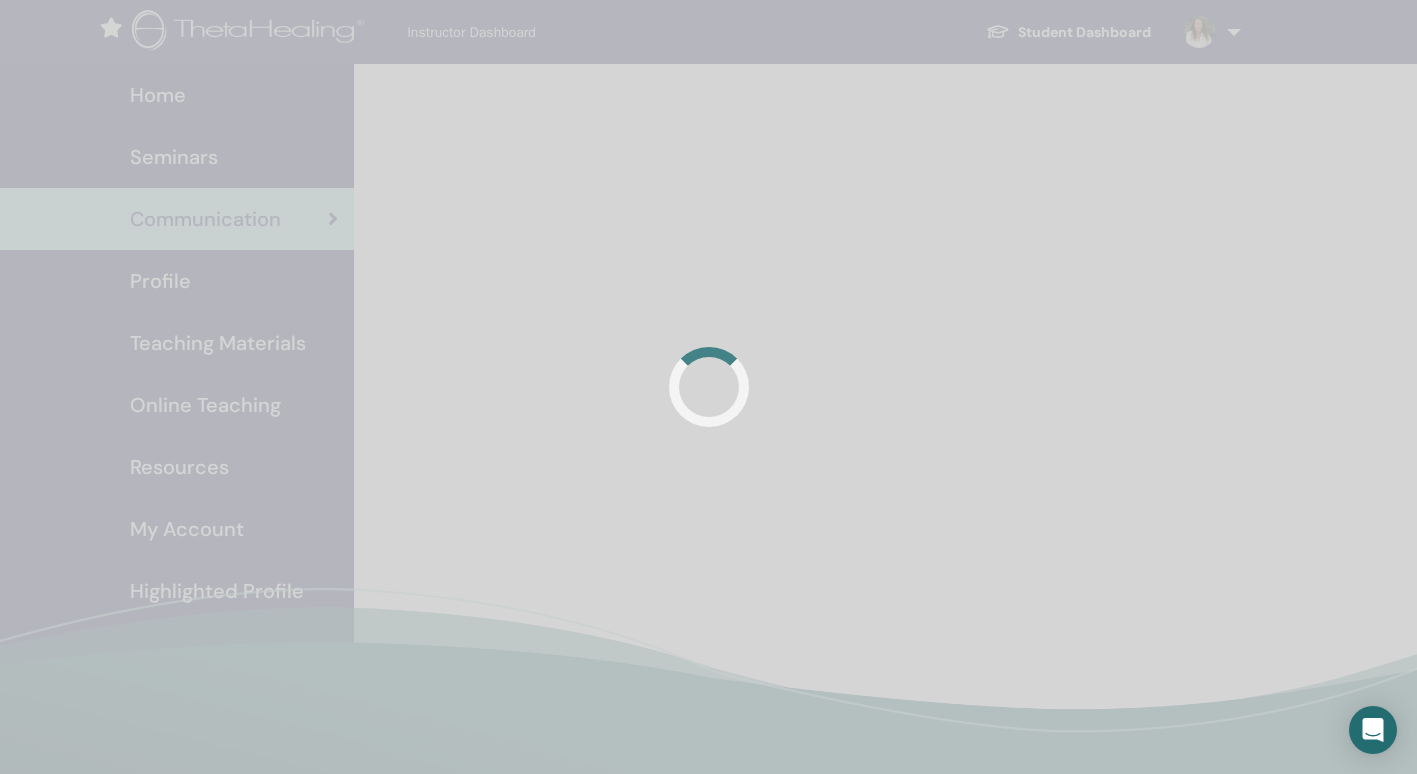 scroll, scrollTop: 0, scrollLeft: 0, axis: both 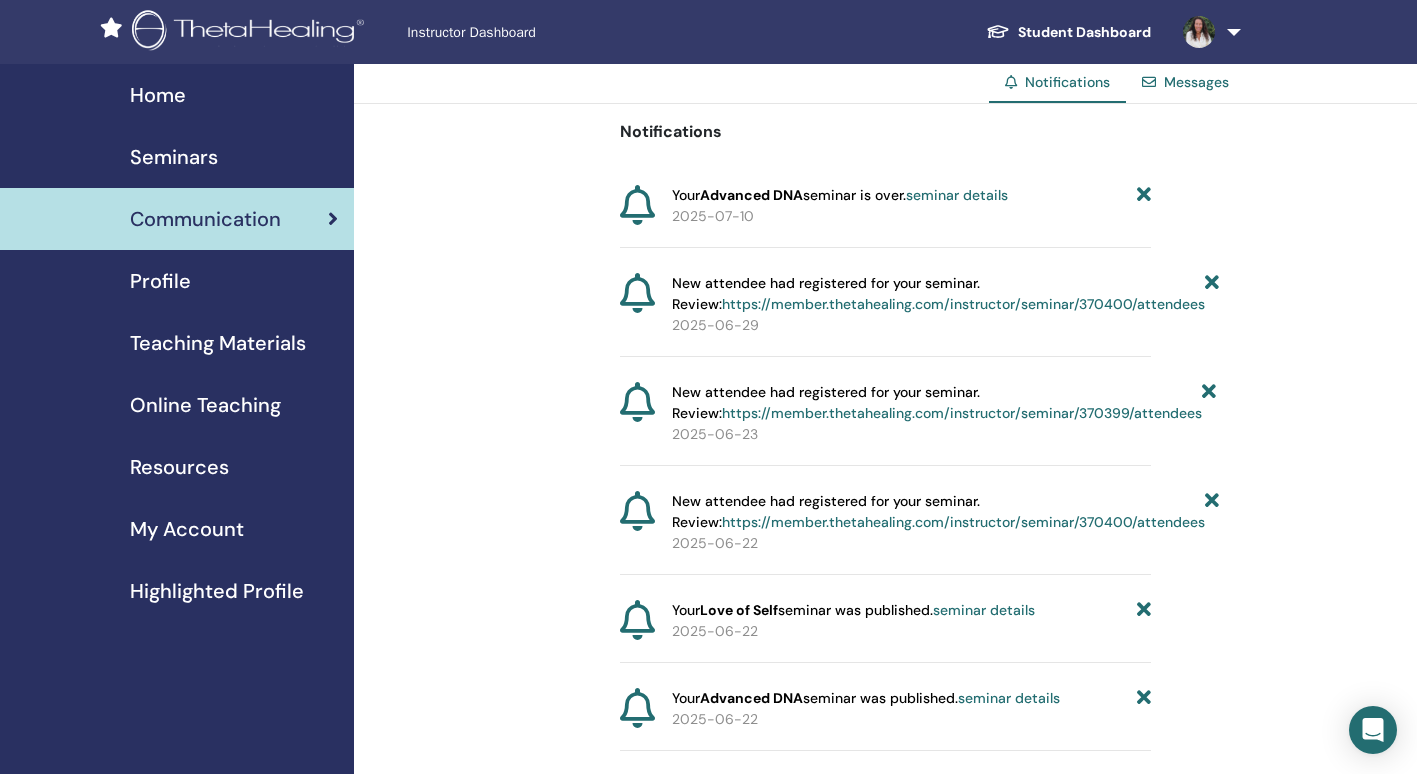 click on "Messages" at bounding box center (1196, 82) 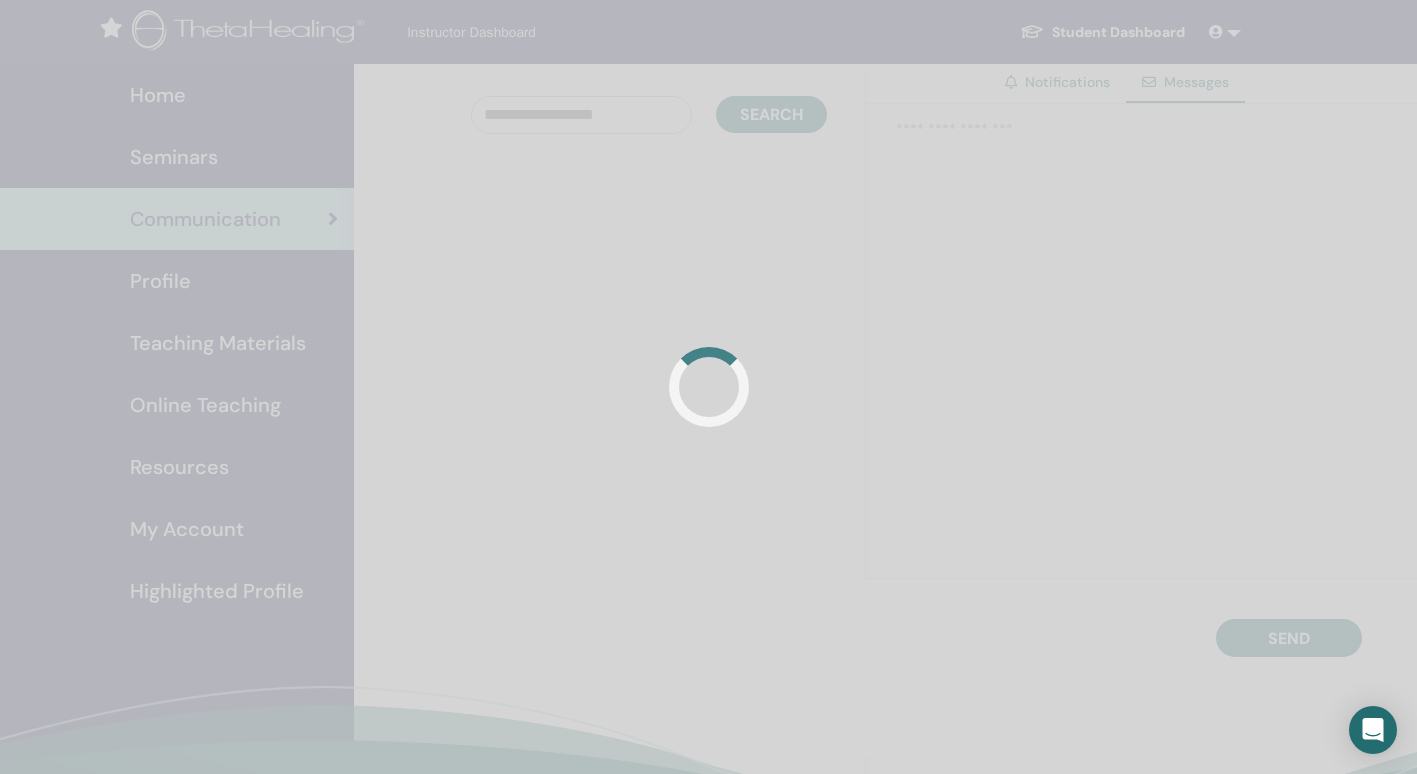 scroll, scrollTop: 0, scrollLeft: 0, axis: both 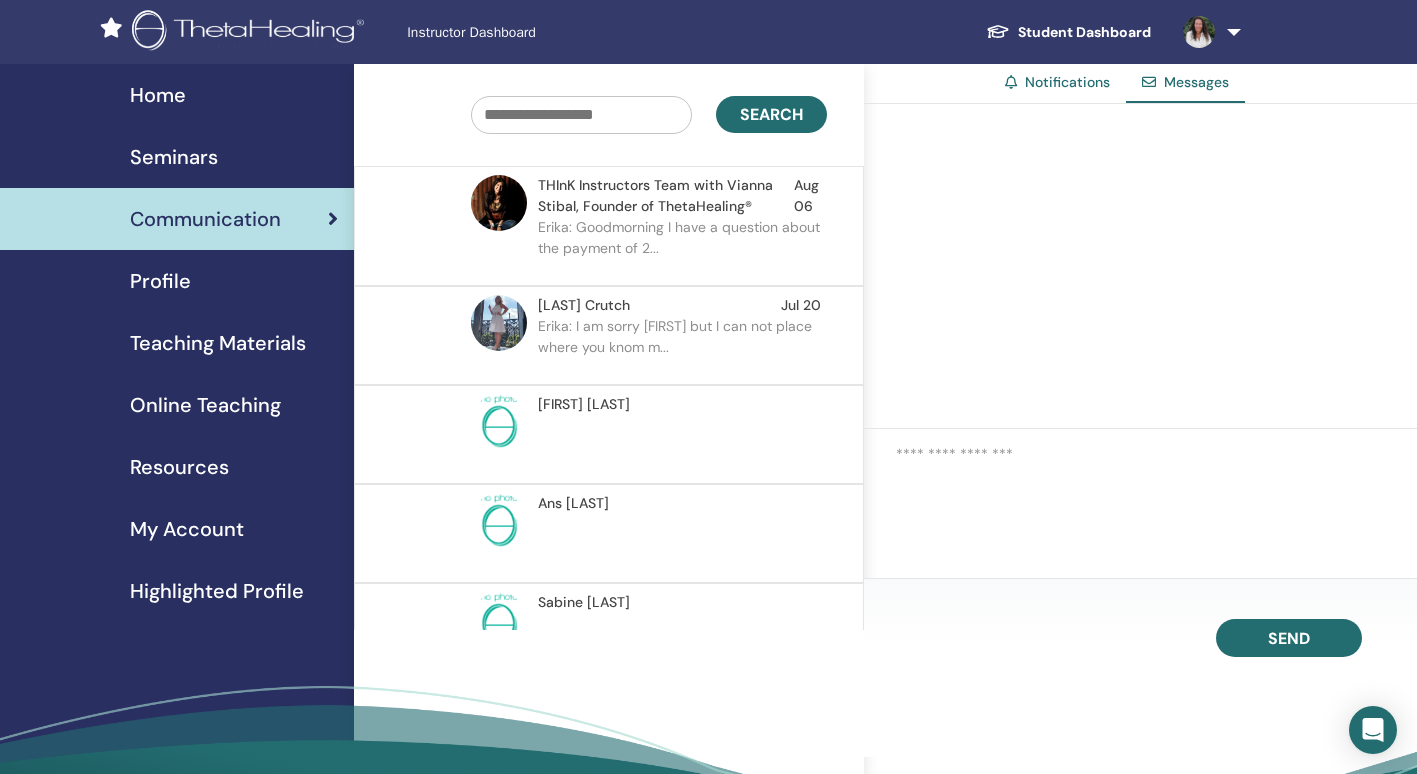 click at bounding box center (1156, 467) 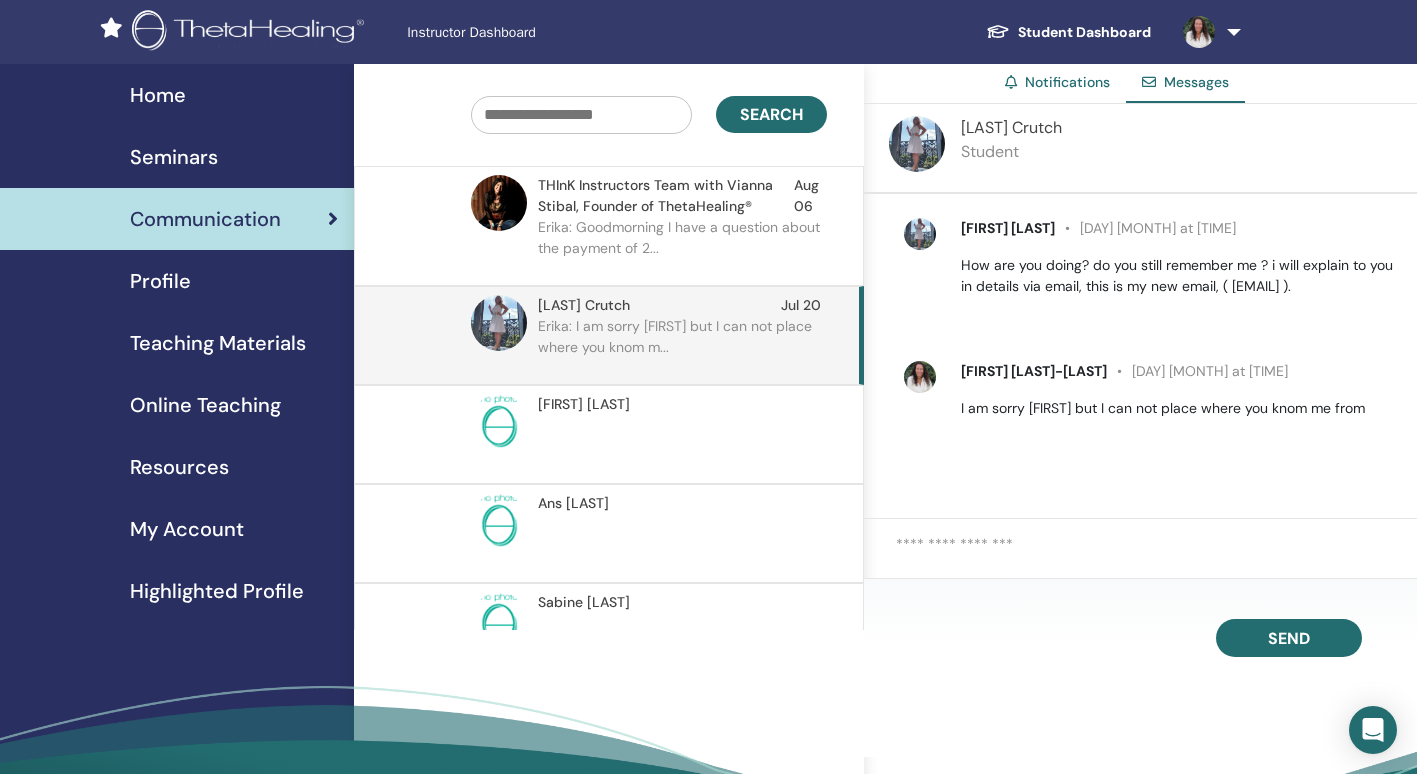 click at bounding box center (917, 144) 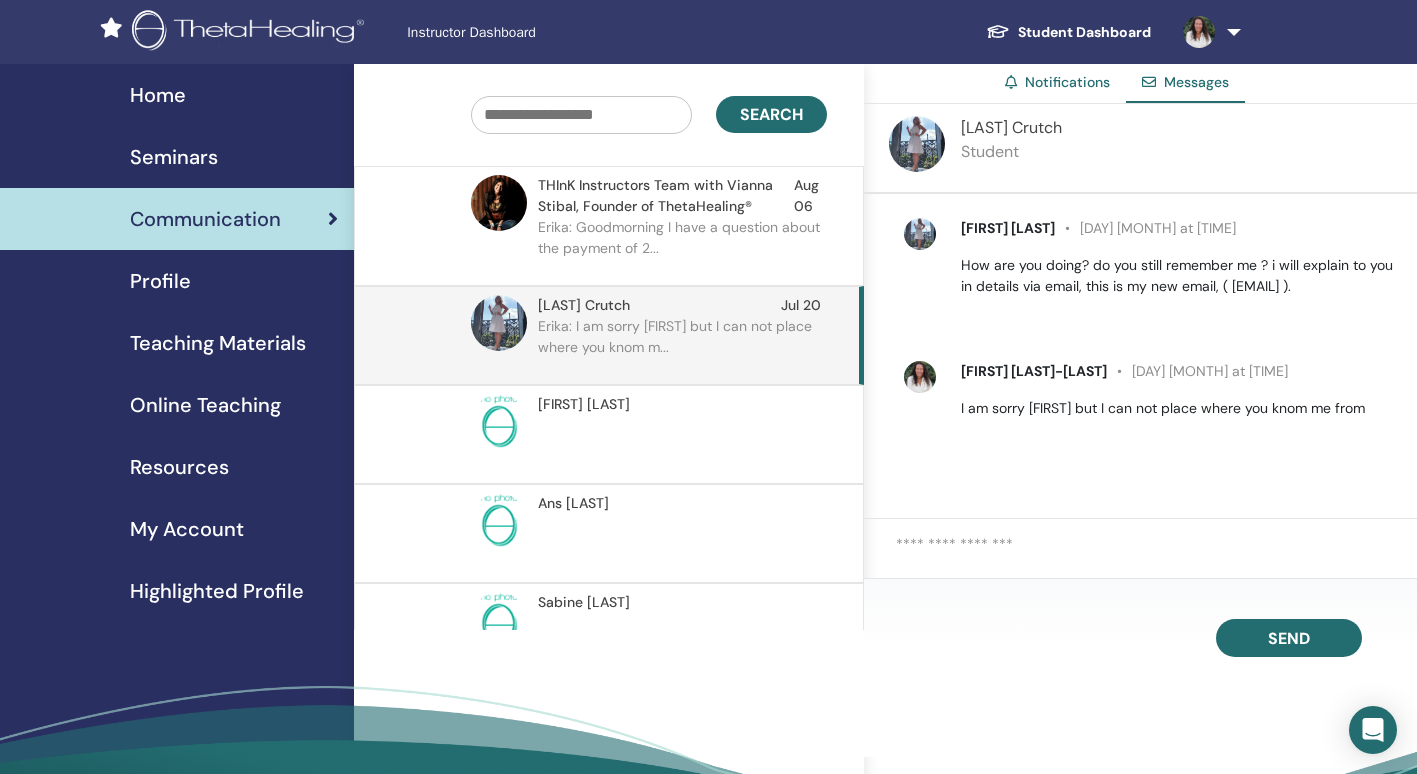 click on "Home" at bounding box center (158, 95) 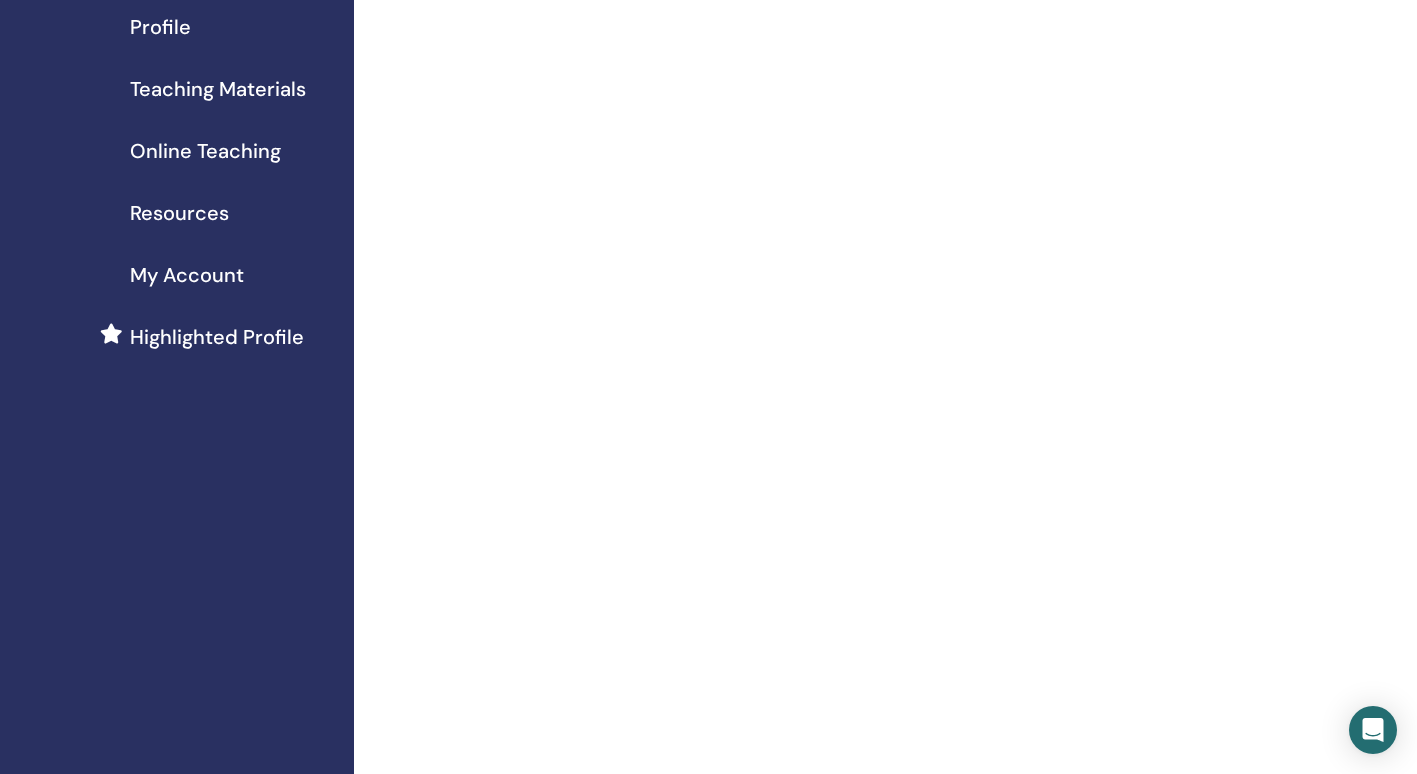 scroll, scrollTop: 0, scrollLeft: 0, axis: both 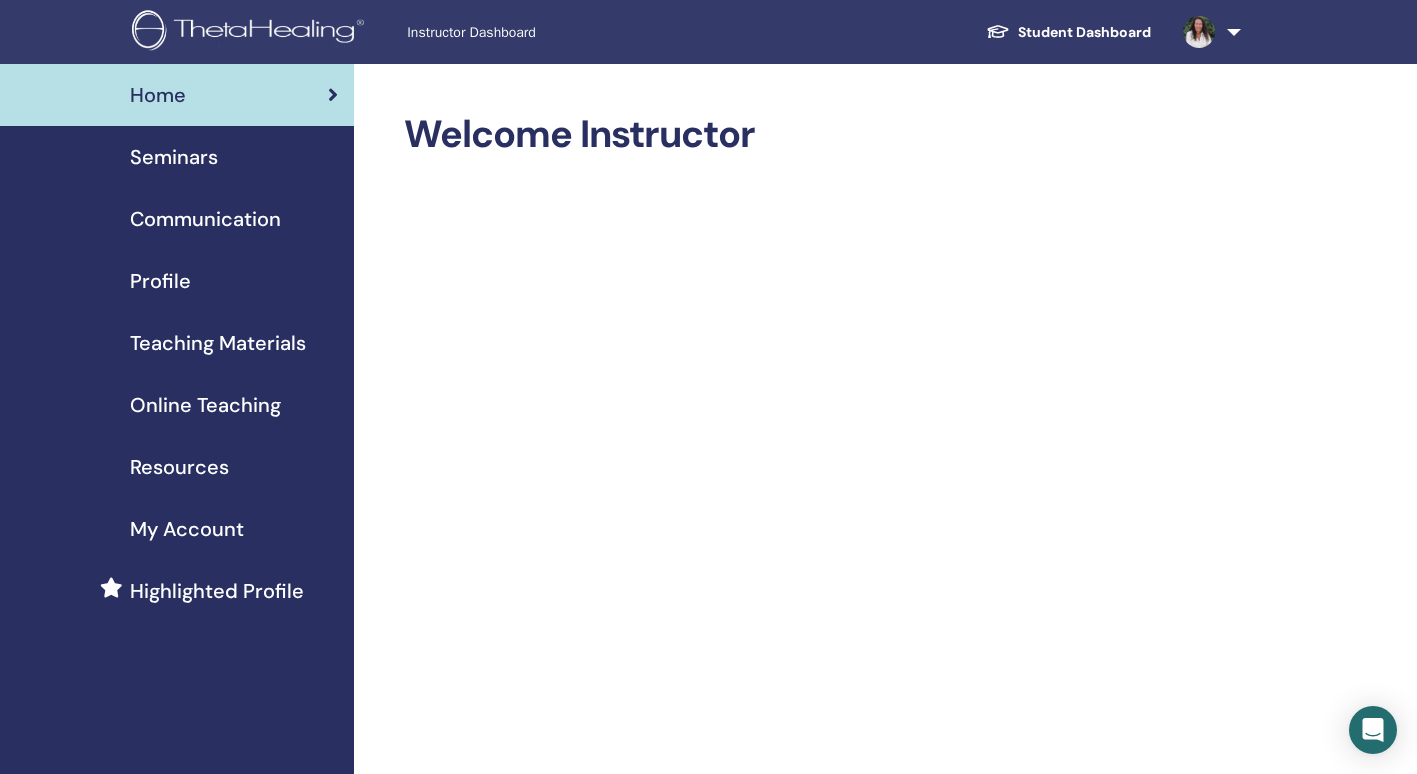 click on "Communication" at bounding box center [205, 219] 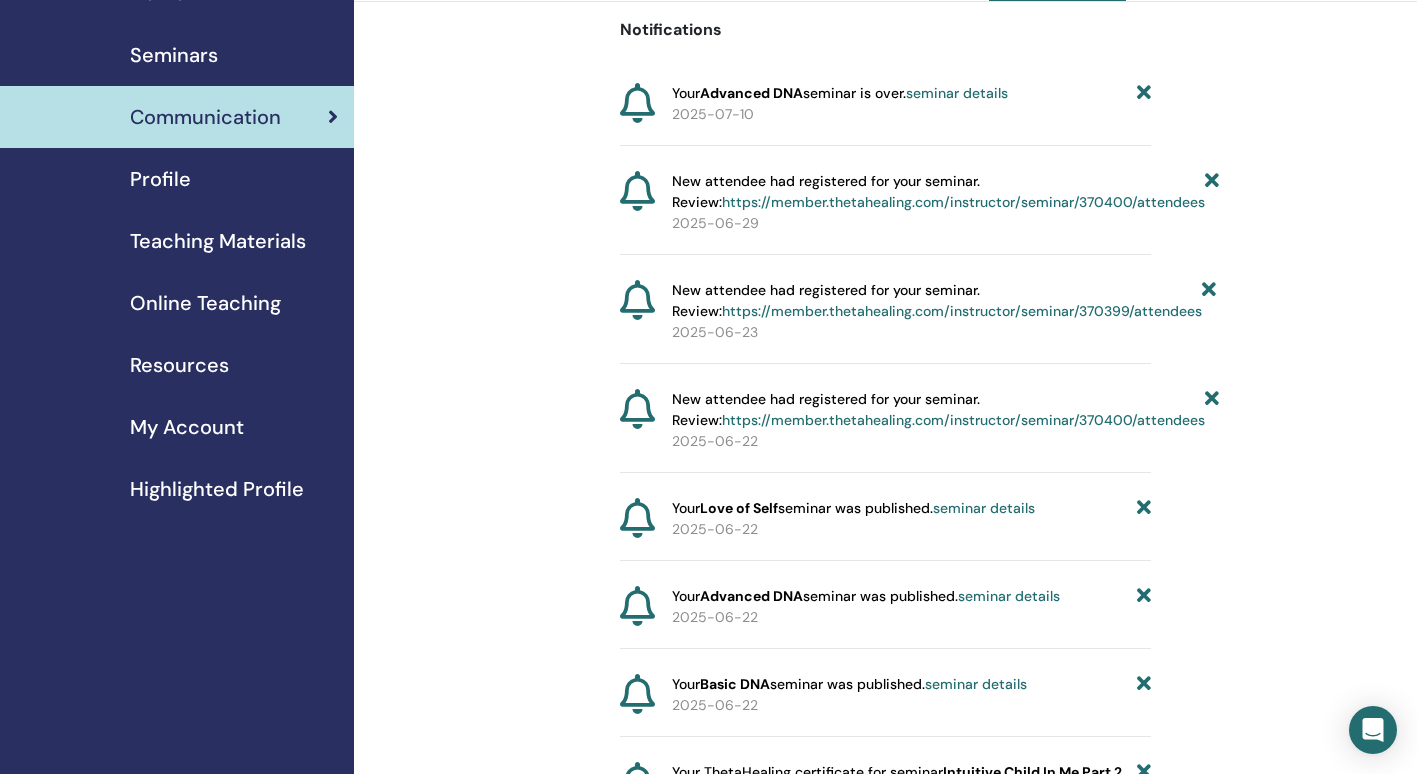 scroll, scrollTop: 0, scrollLeft: 0, axis: both 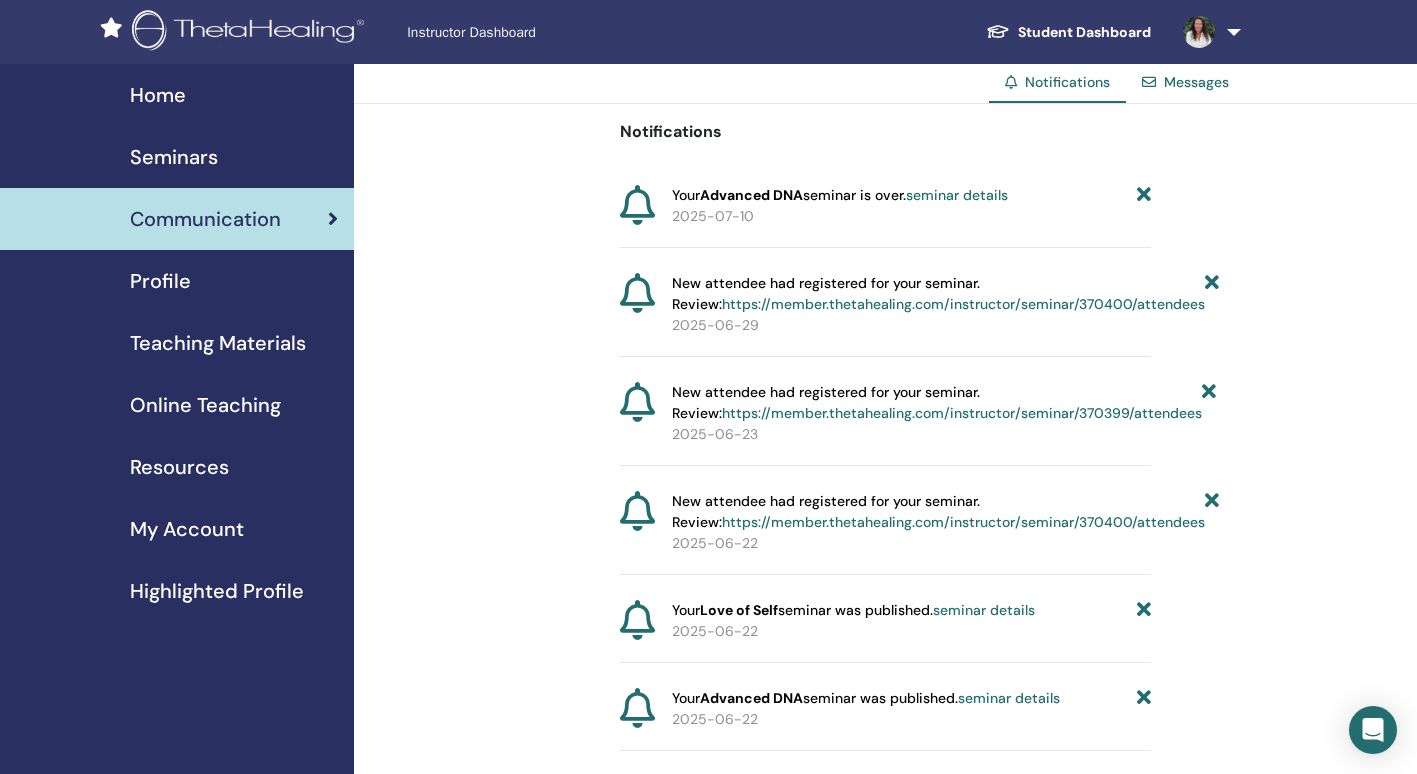 click on "Home" at bounding box center (158, 95) 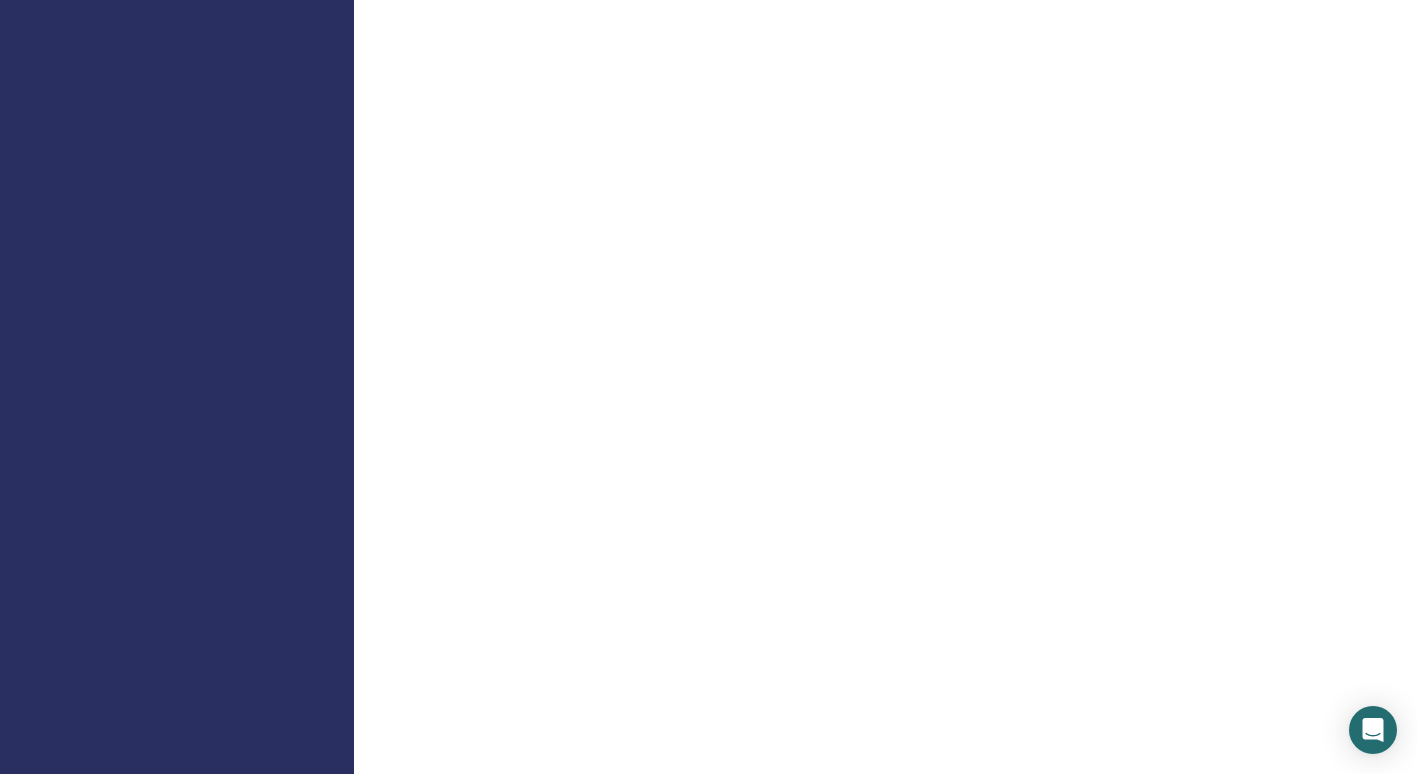scroll, scrollTop: 1476, scrollLeft: 0, axis: vertical 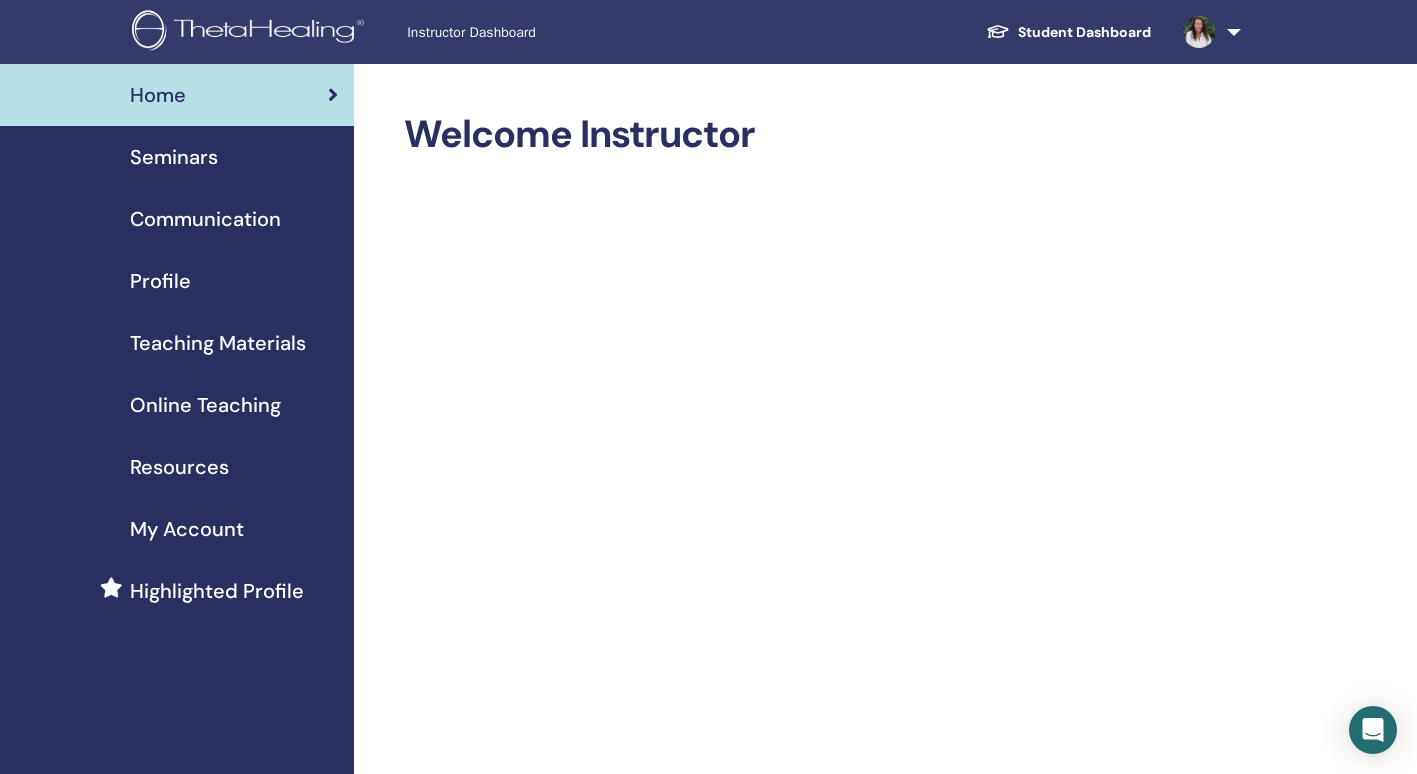click at bounding box center [1208, 32] 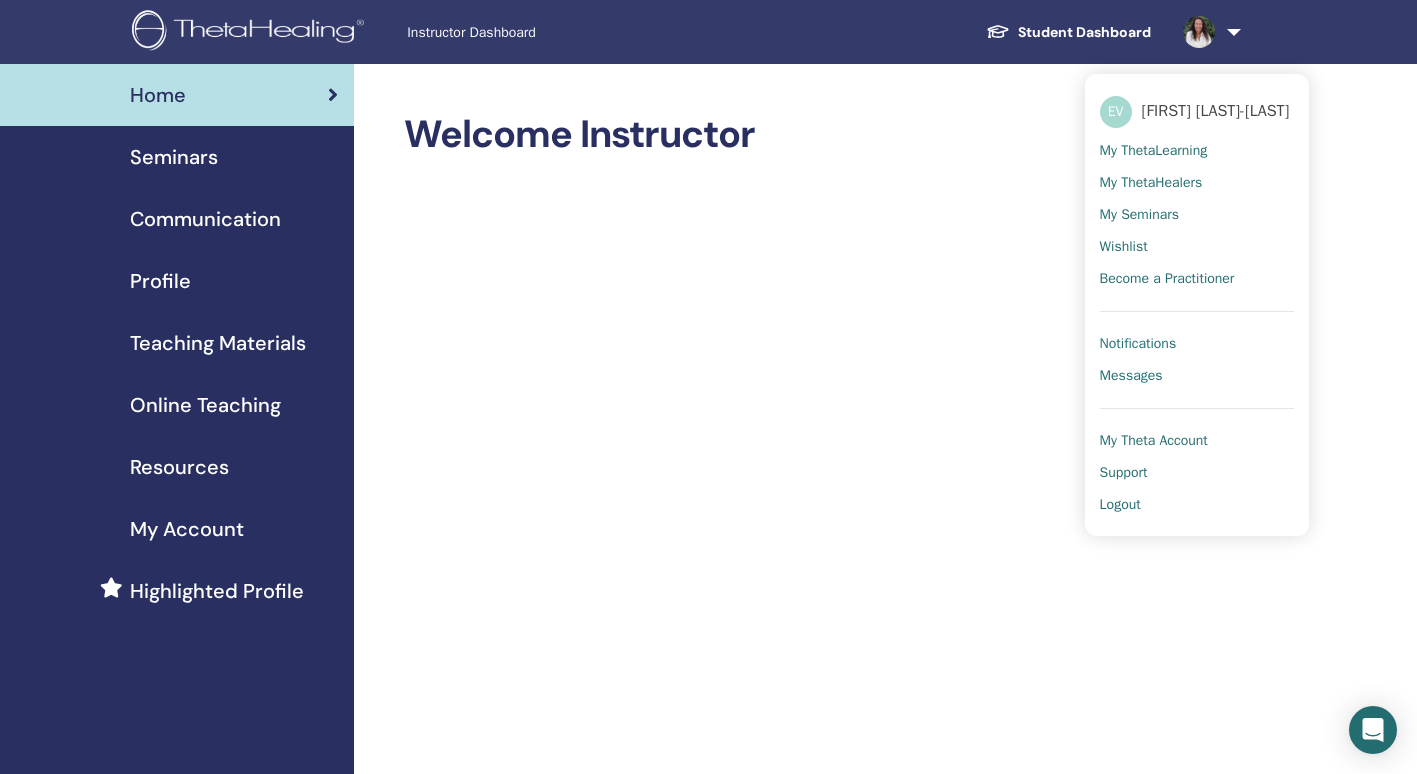 click on "Support" at bounding box center (1124, 473) 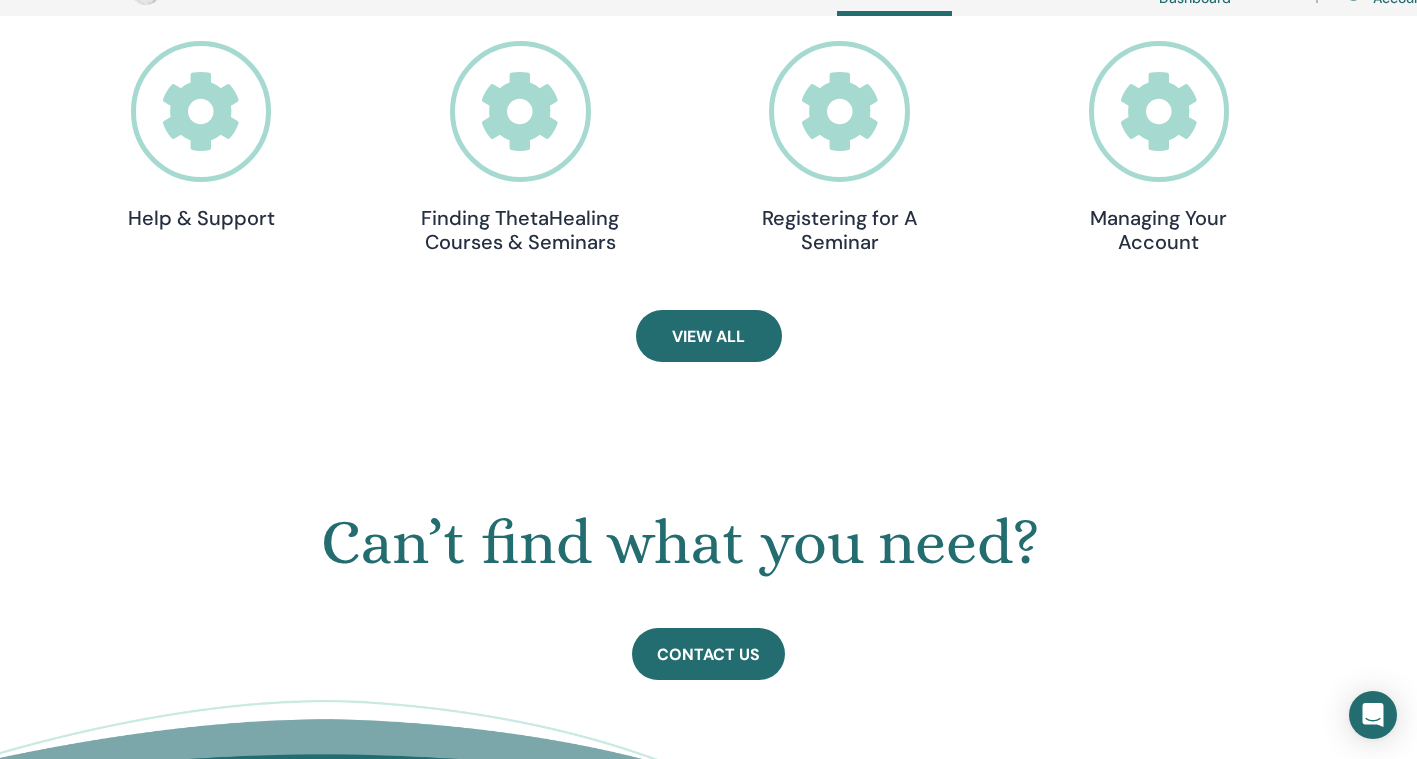 scroll, scrollTop: 746, scrollLeft: 0, axis: vertical 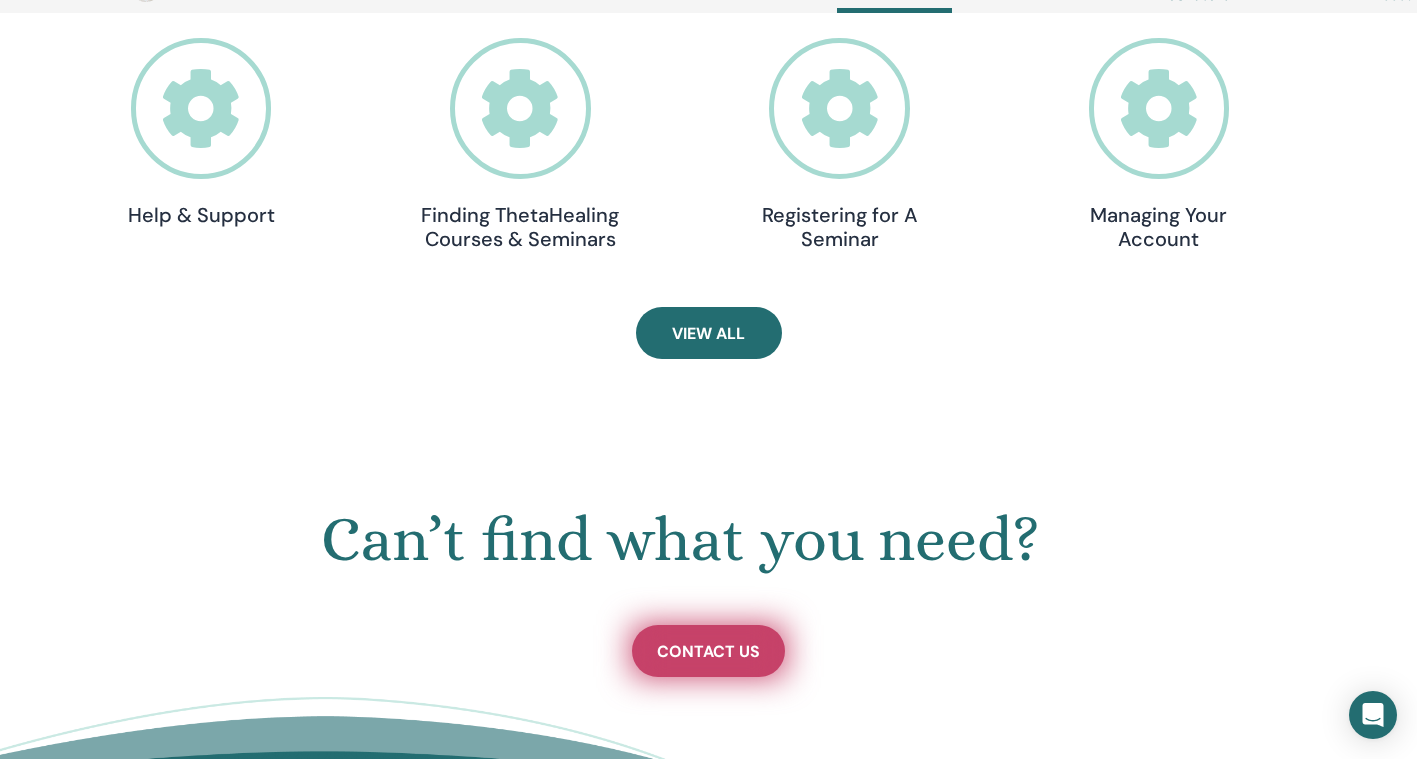 click on "Contact Us" at bounding box center [708, 651] 